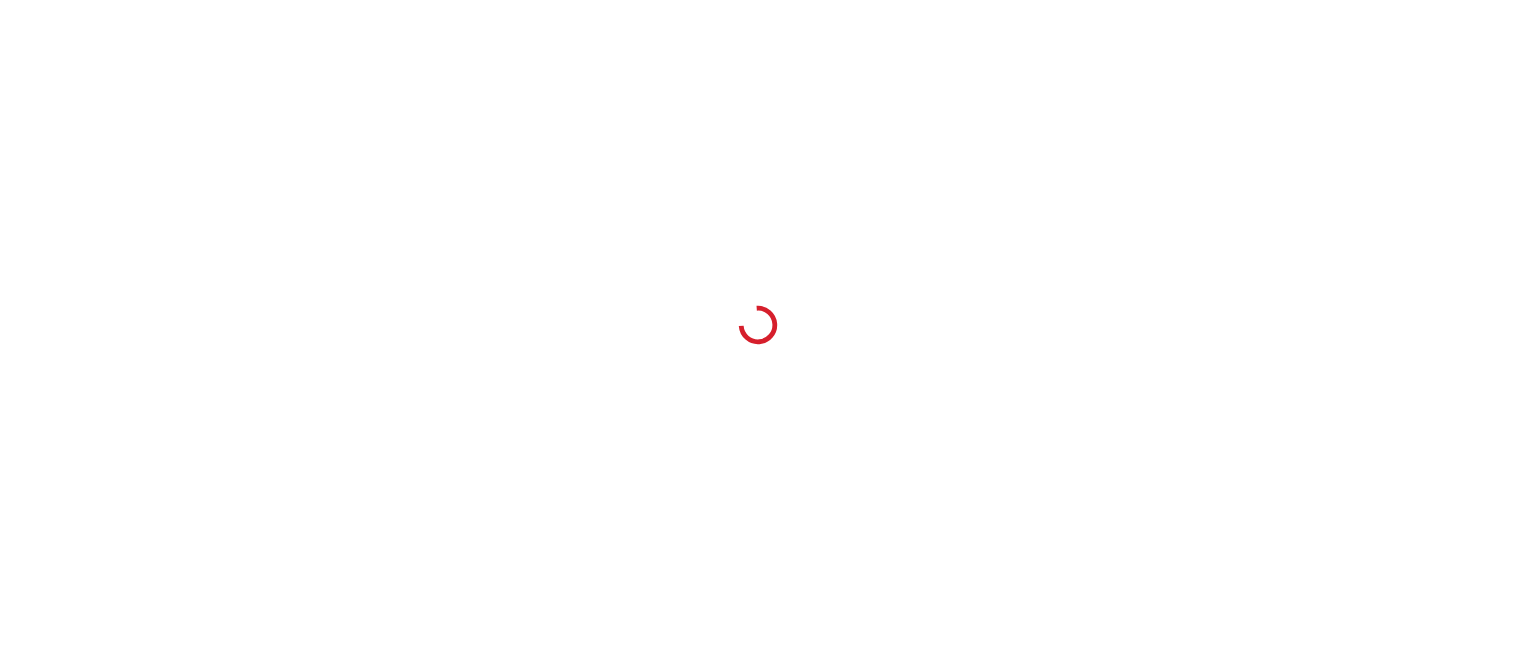 scroll, scrollTop: 0, scrollLeft: 0, axis: both 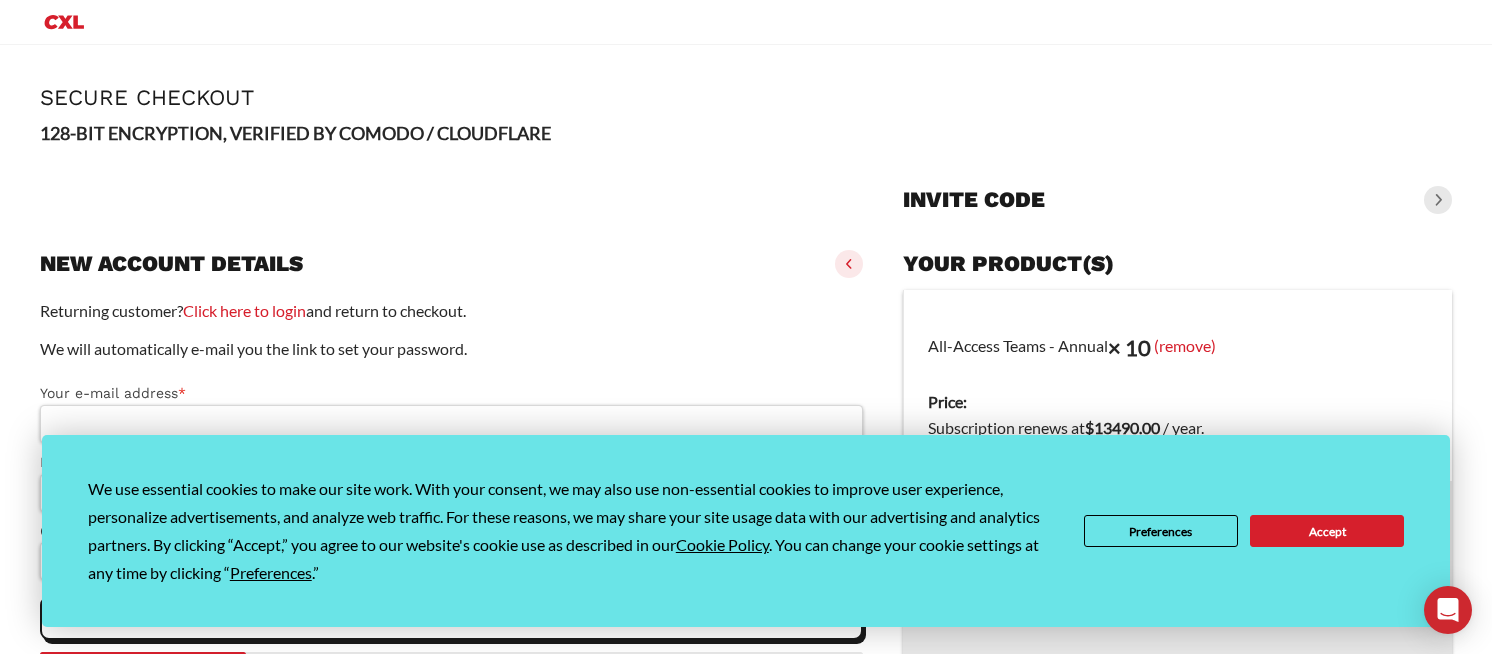 click on "Accept" at bounding box center [1327, 531] 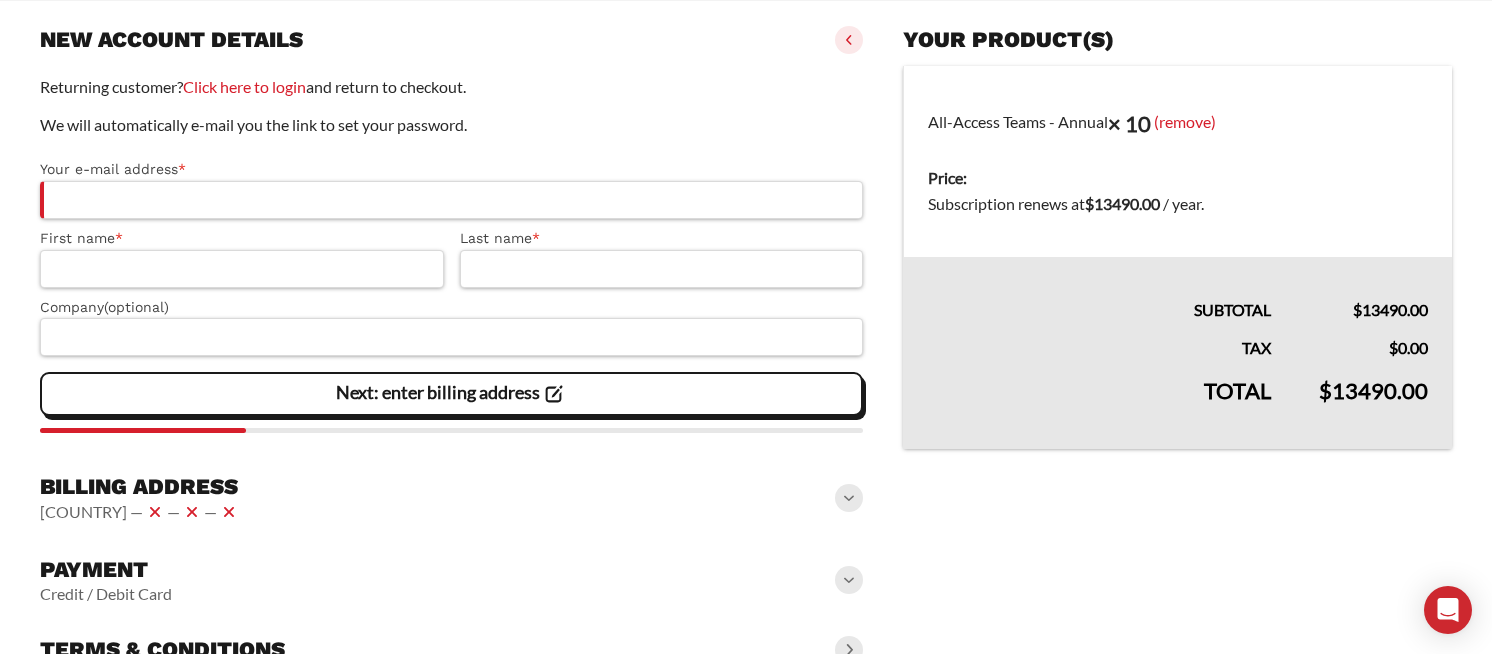 scroll, scrollTop: 300, scrollLeft: 0, axis: vertical 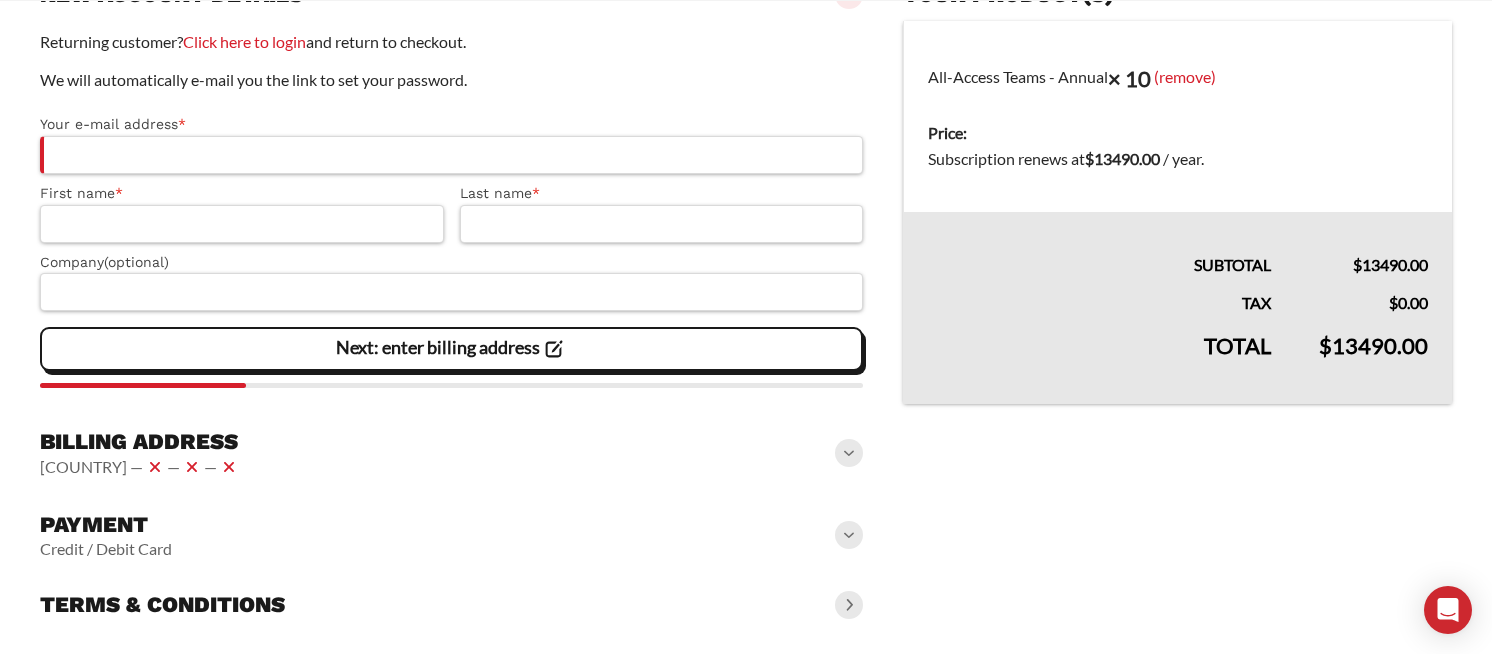 click on "$ 13490.00" at bounding box center (1373, 360) 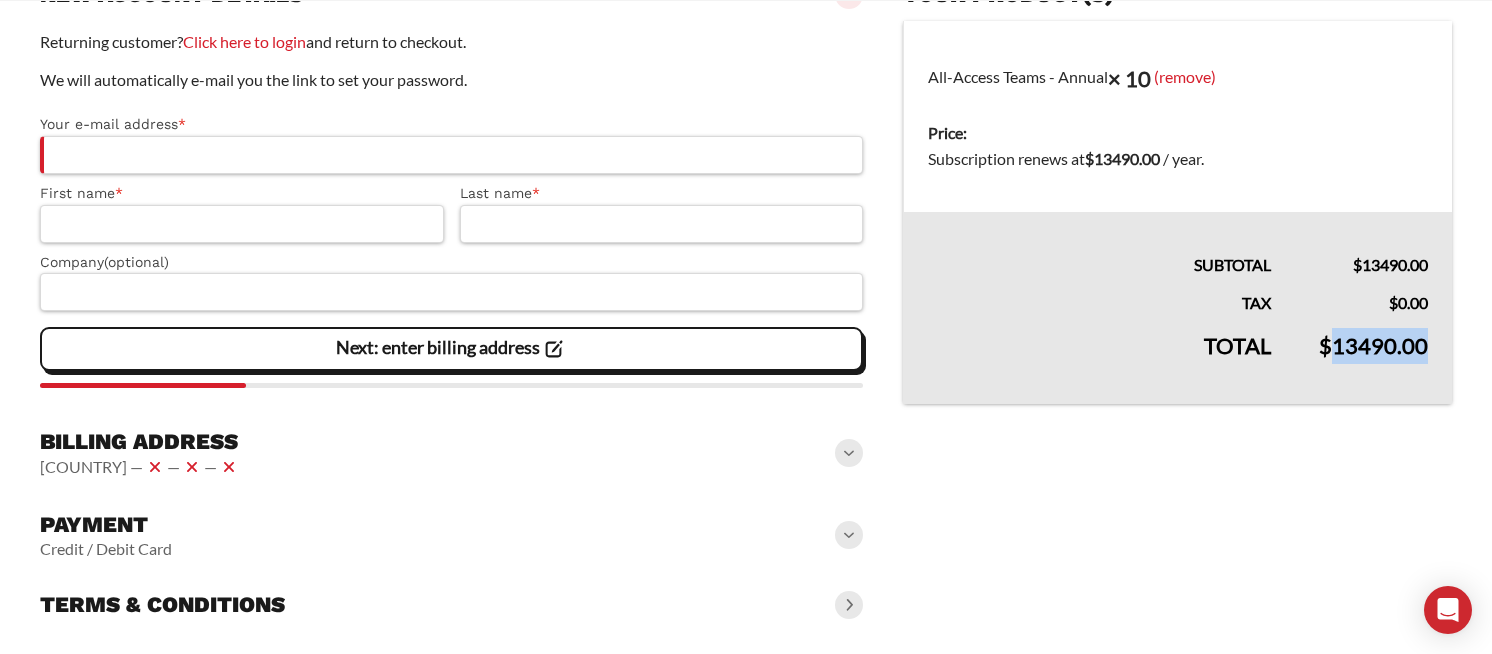 click on "$ 13490.00" at bounding box center [1373, 345] 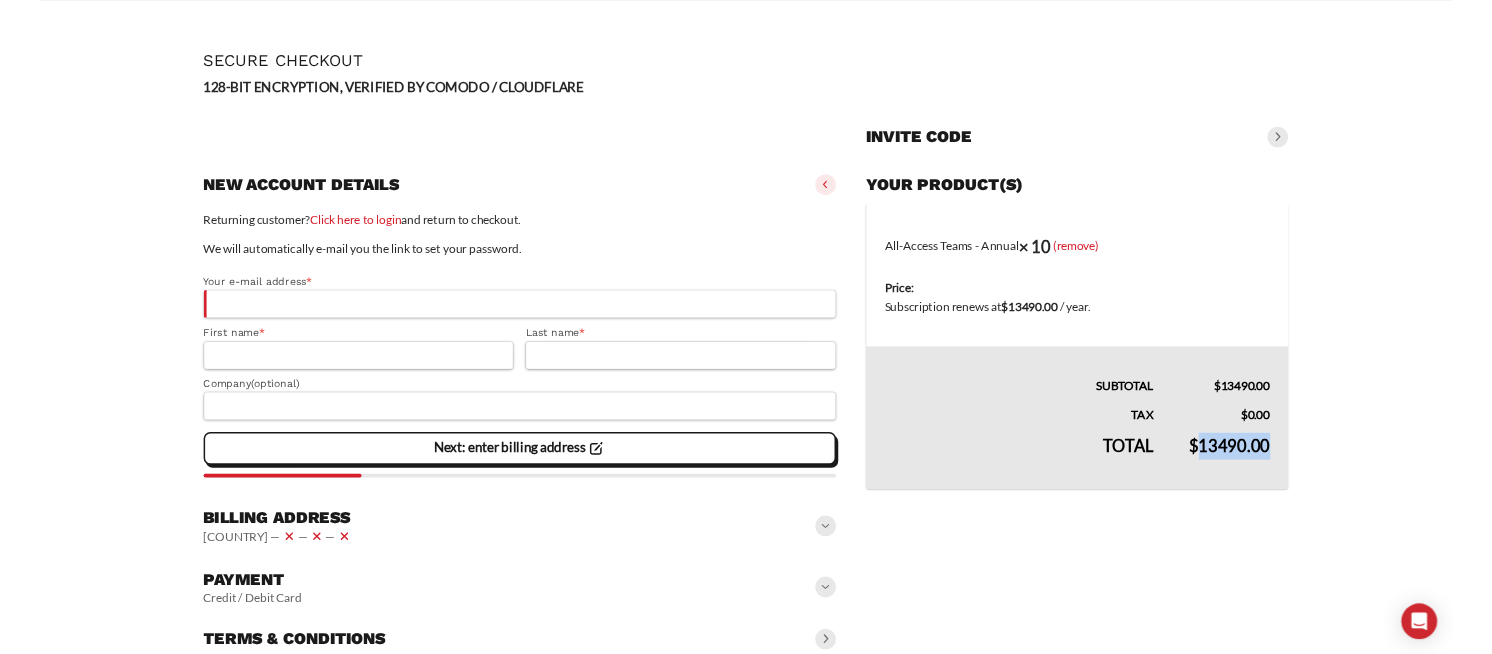 scroll, scrollTop: 0, scrollLeft: 0, axis: both 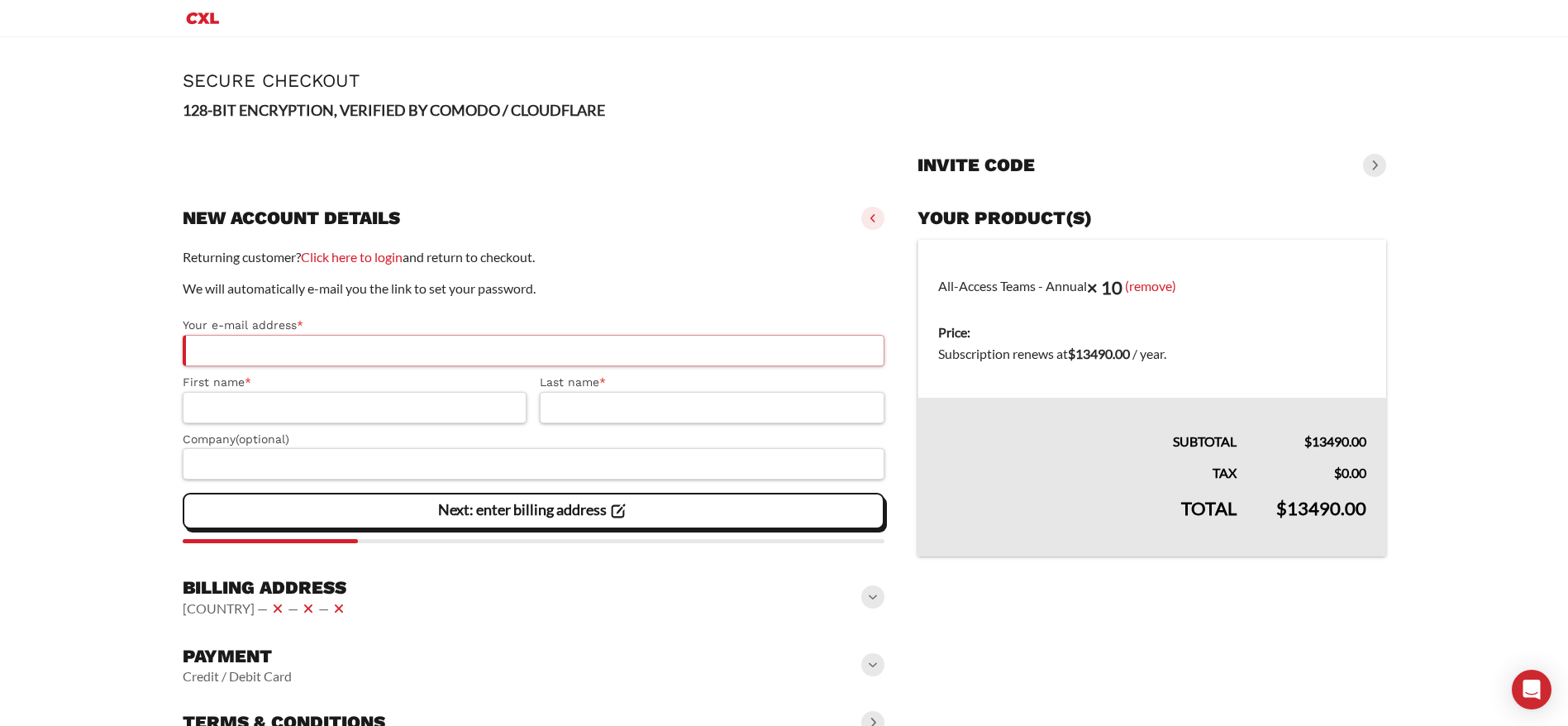 click on "Your e-mail address  *" at bounding box center [534, 351] 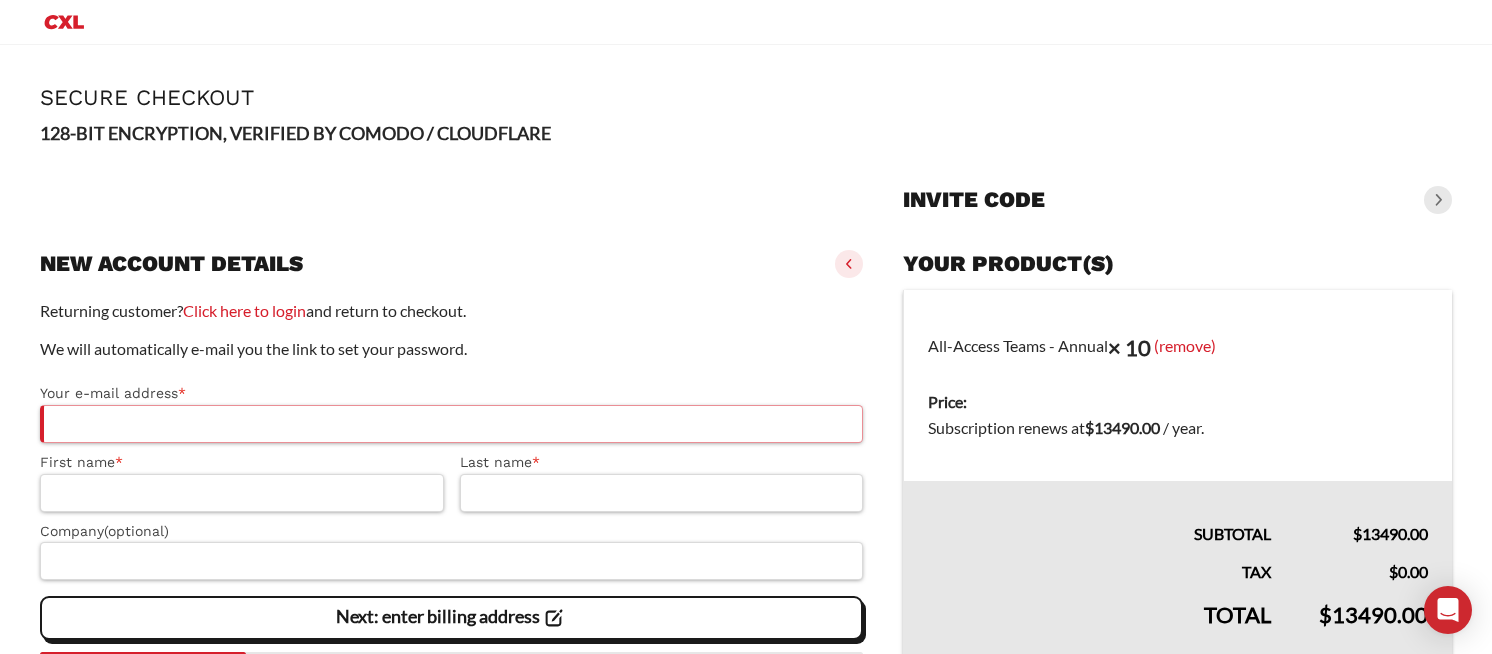 paste on "**********" 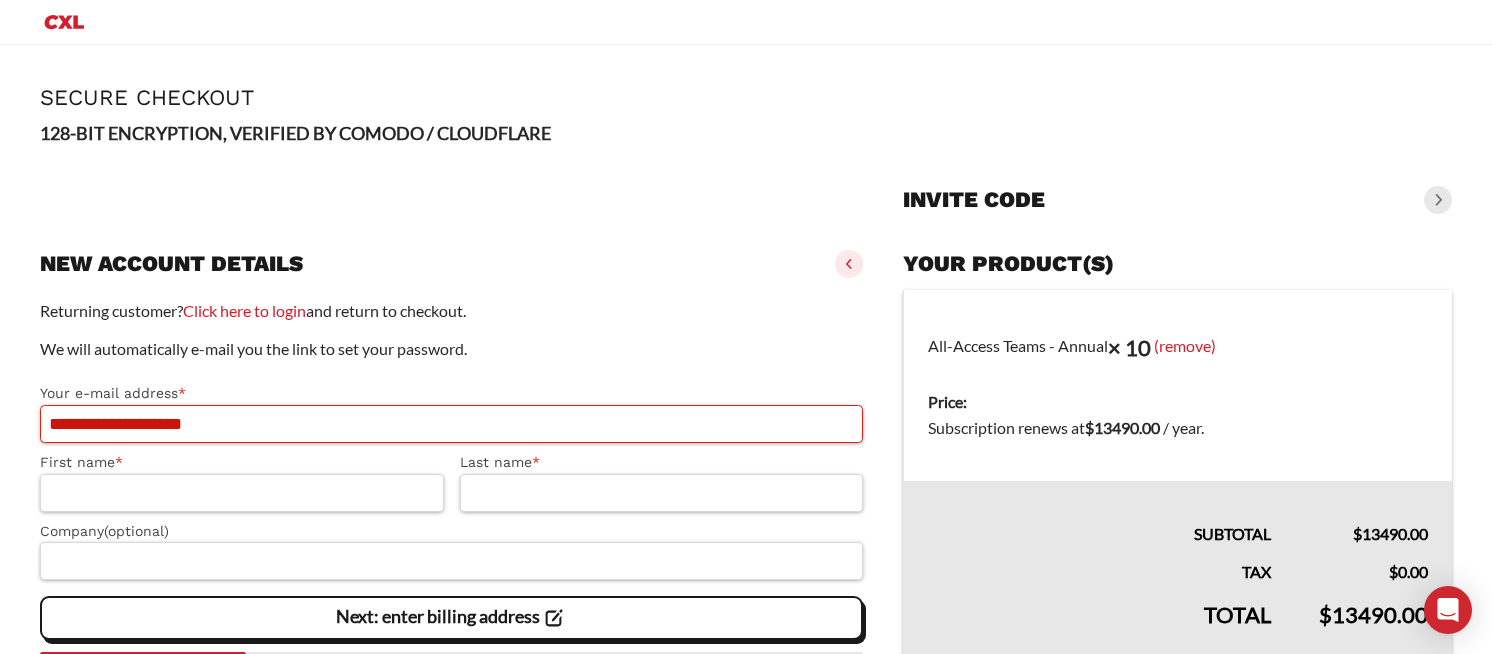 type on "**********" 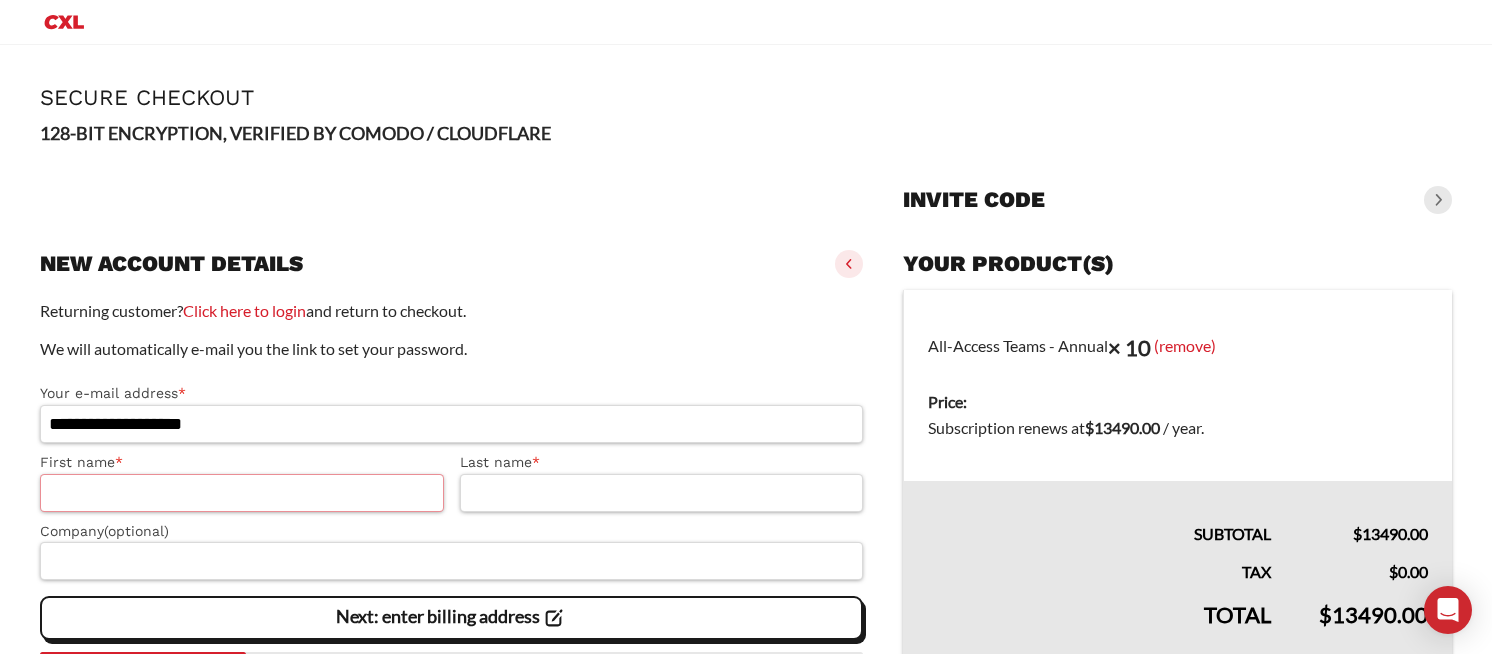 click on "First name  *" at bounding box center [242, 493] 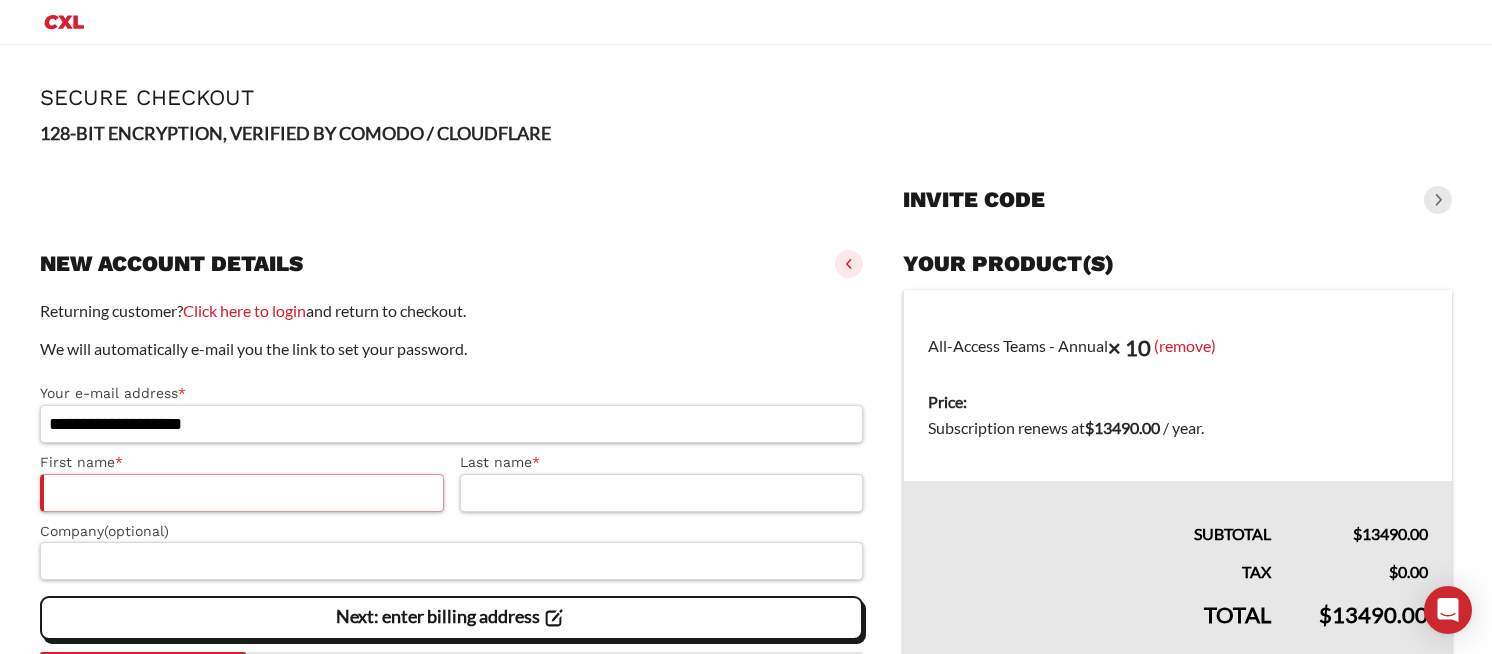 paste on "**********" 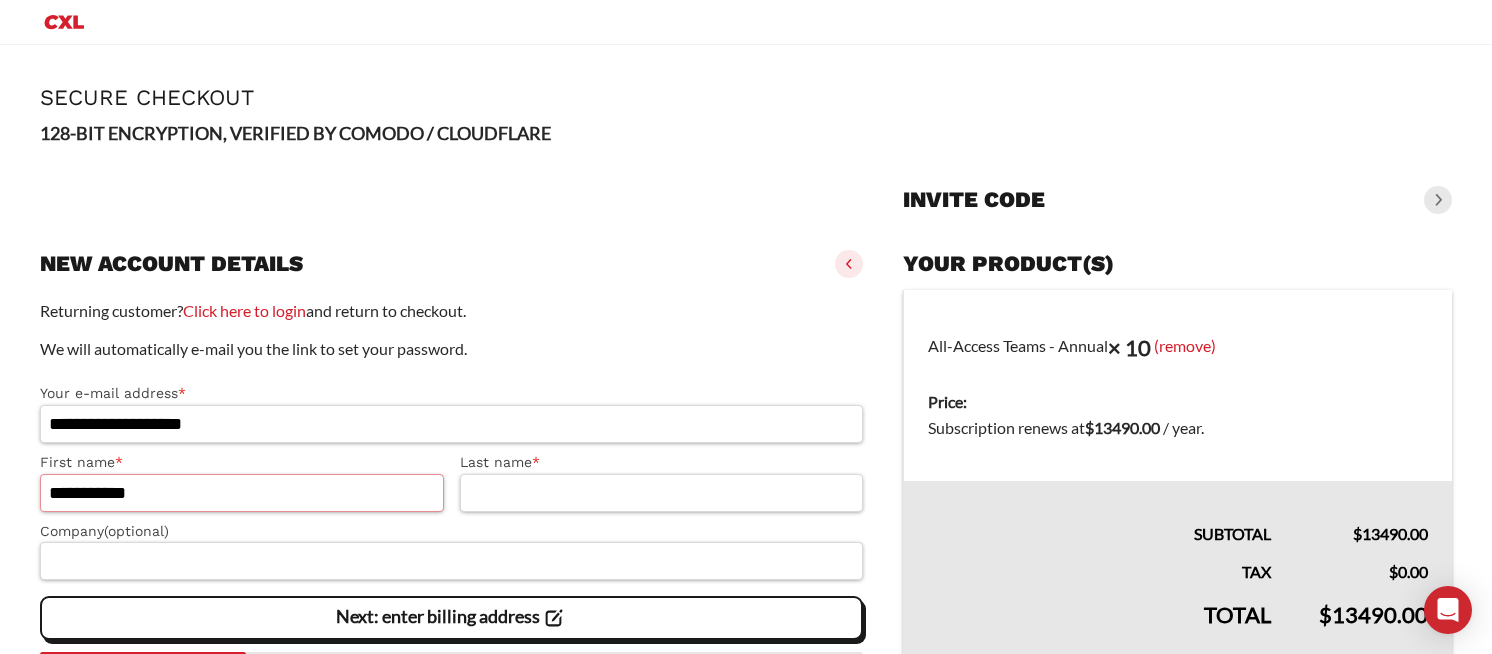 drag, startPoint x: 100, startPoint y: 494, endPoint x: 188, endPoint y: 492, distance: 88.02273 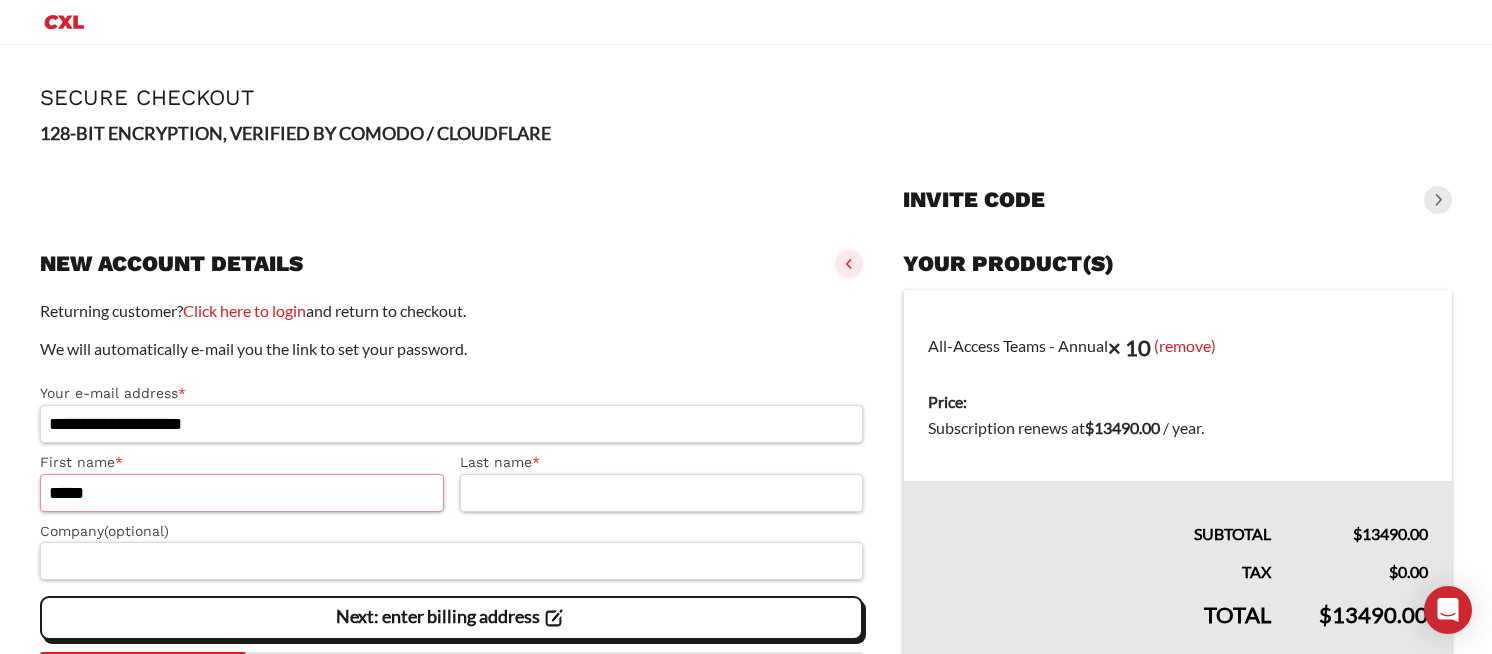 type on "****" 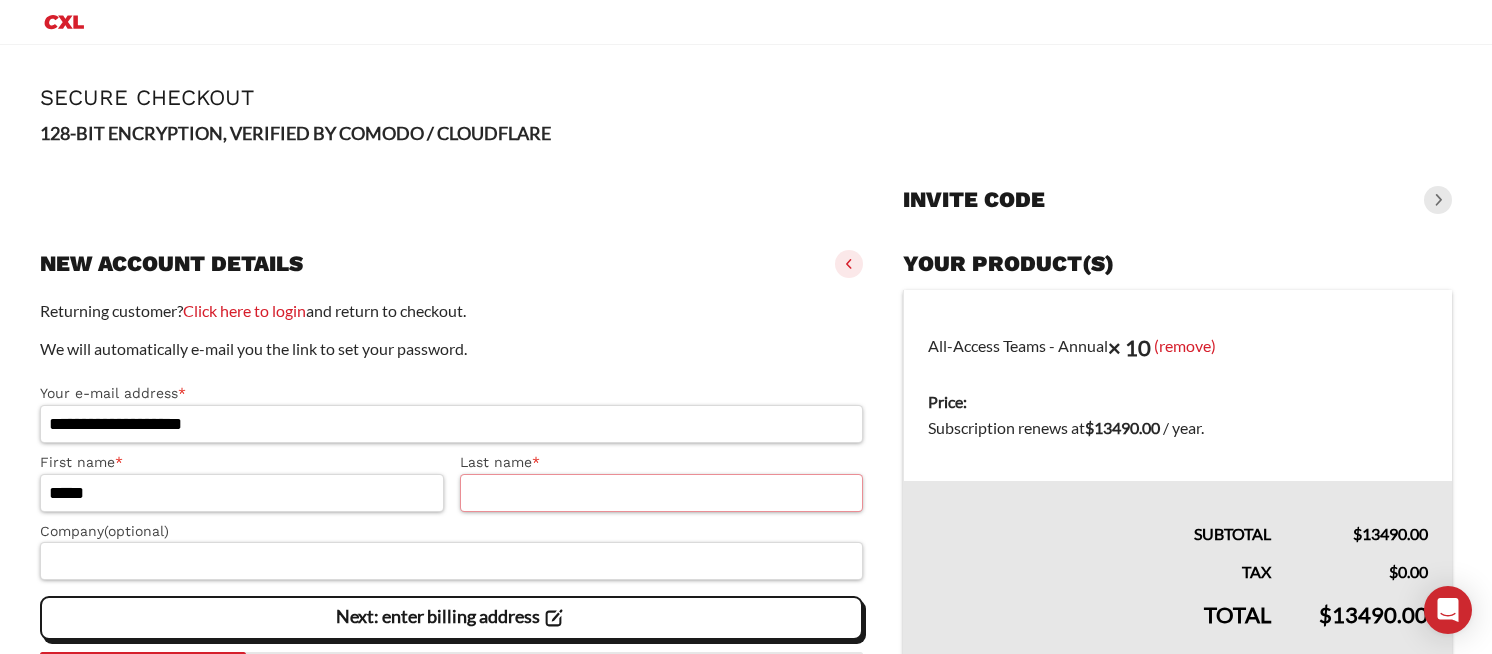 click on "Last name  *" at bounding box center (662, 493) 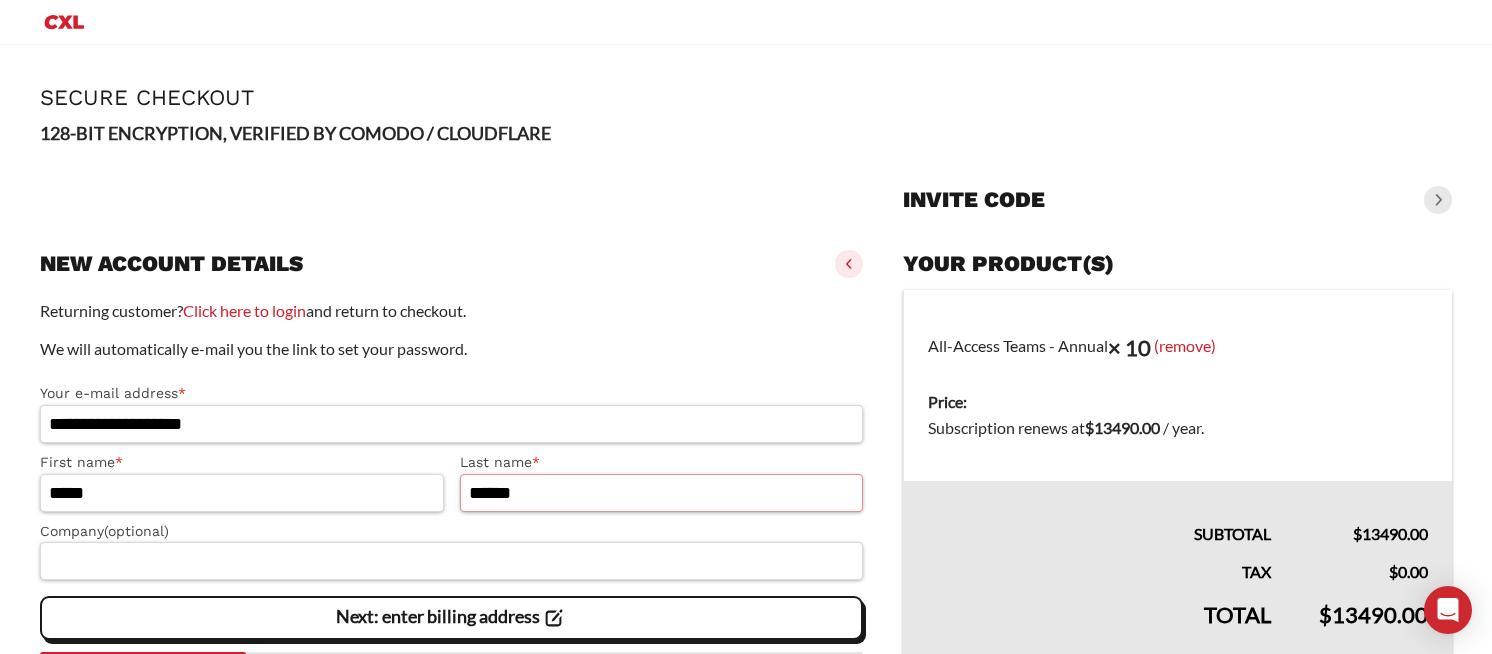 click on "*****" at bounding box center (662, 493) 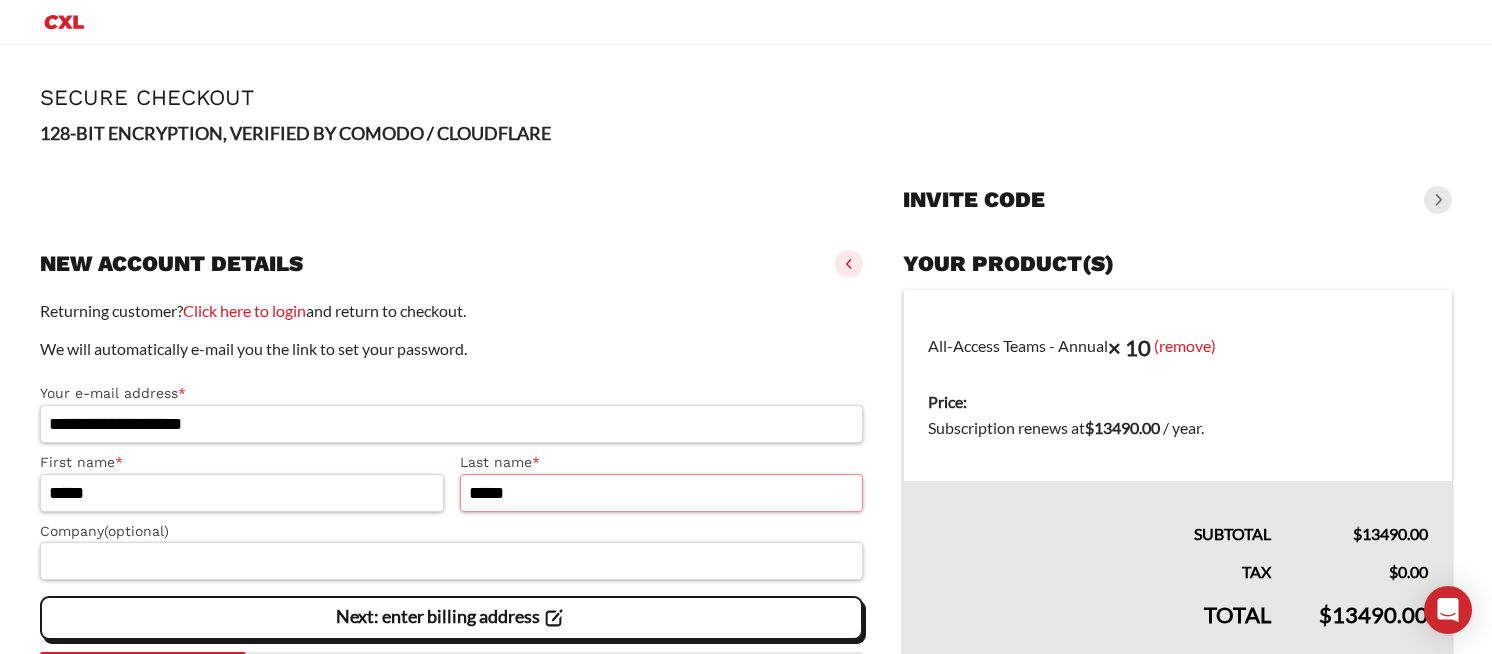 type on "*****" 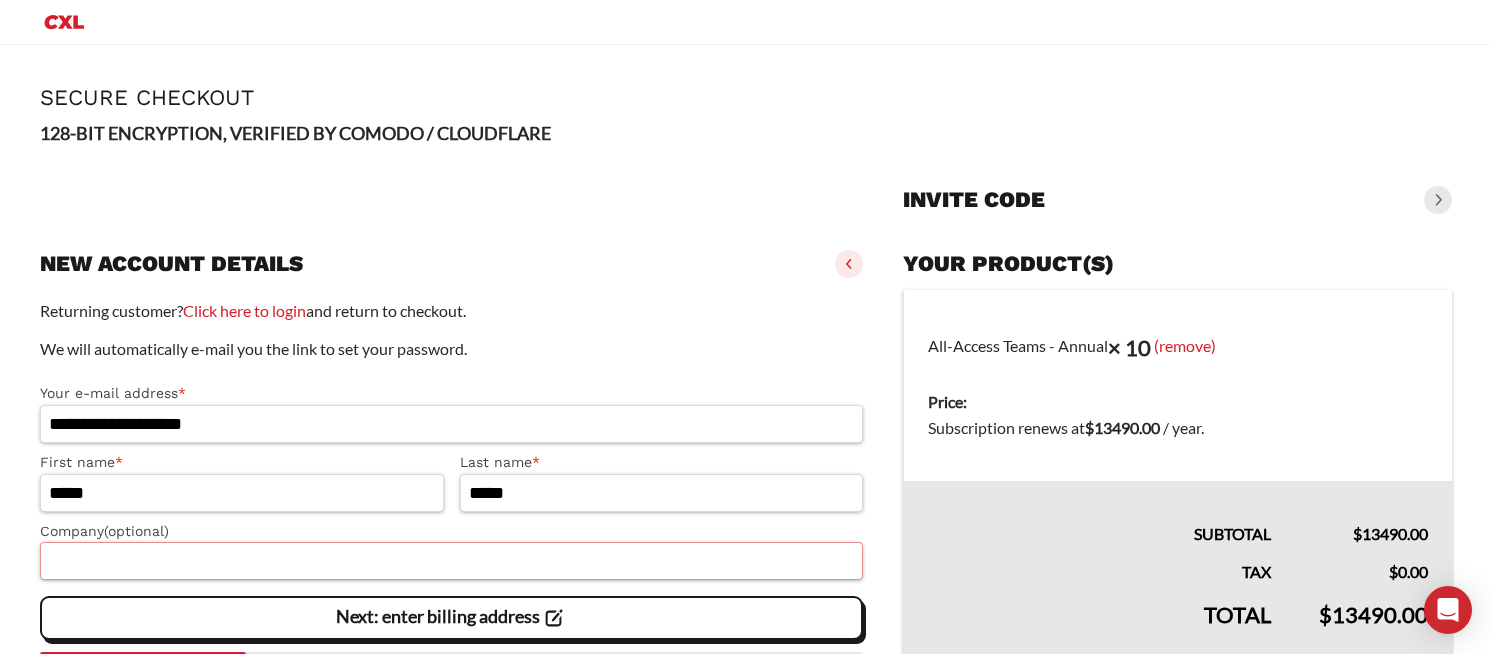 click on "Company  (optional)" at bounding box center [451, 561] 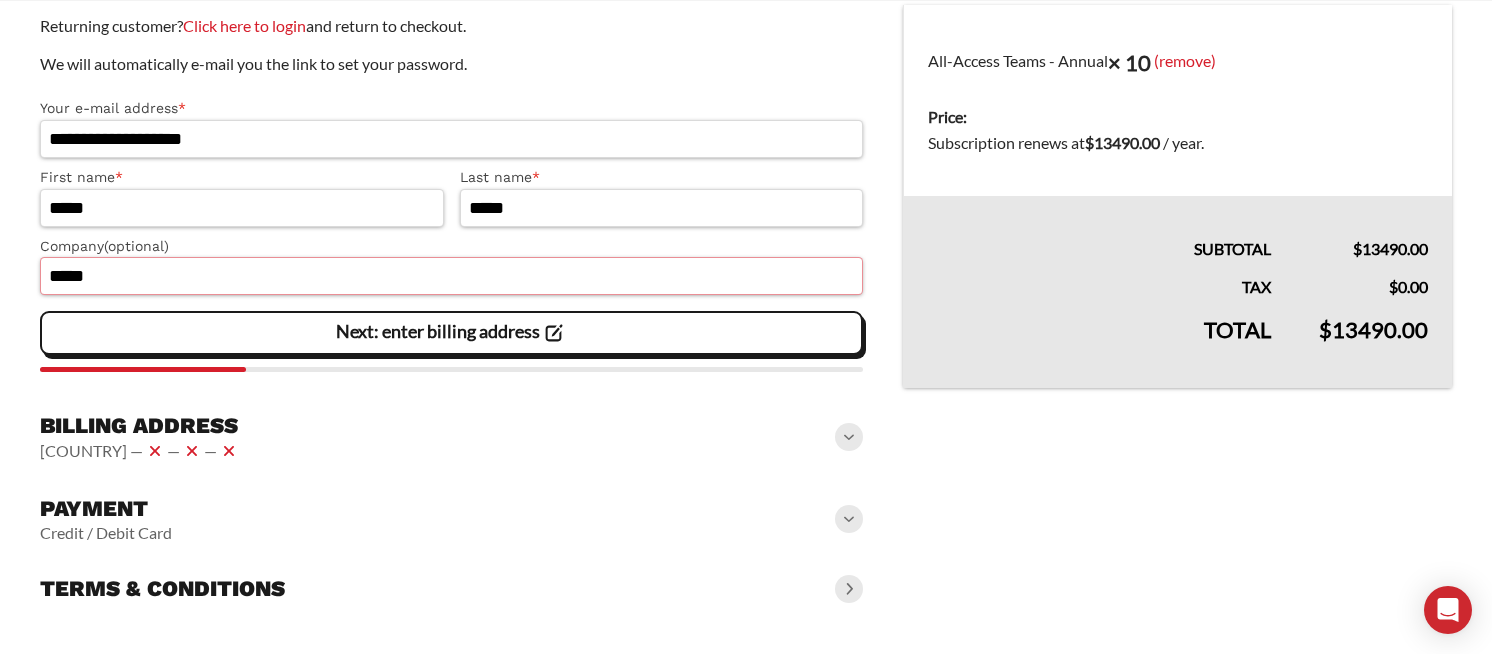 scroll, scrollTop: 320, scrollLeft: 0, axis: vertical 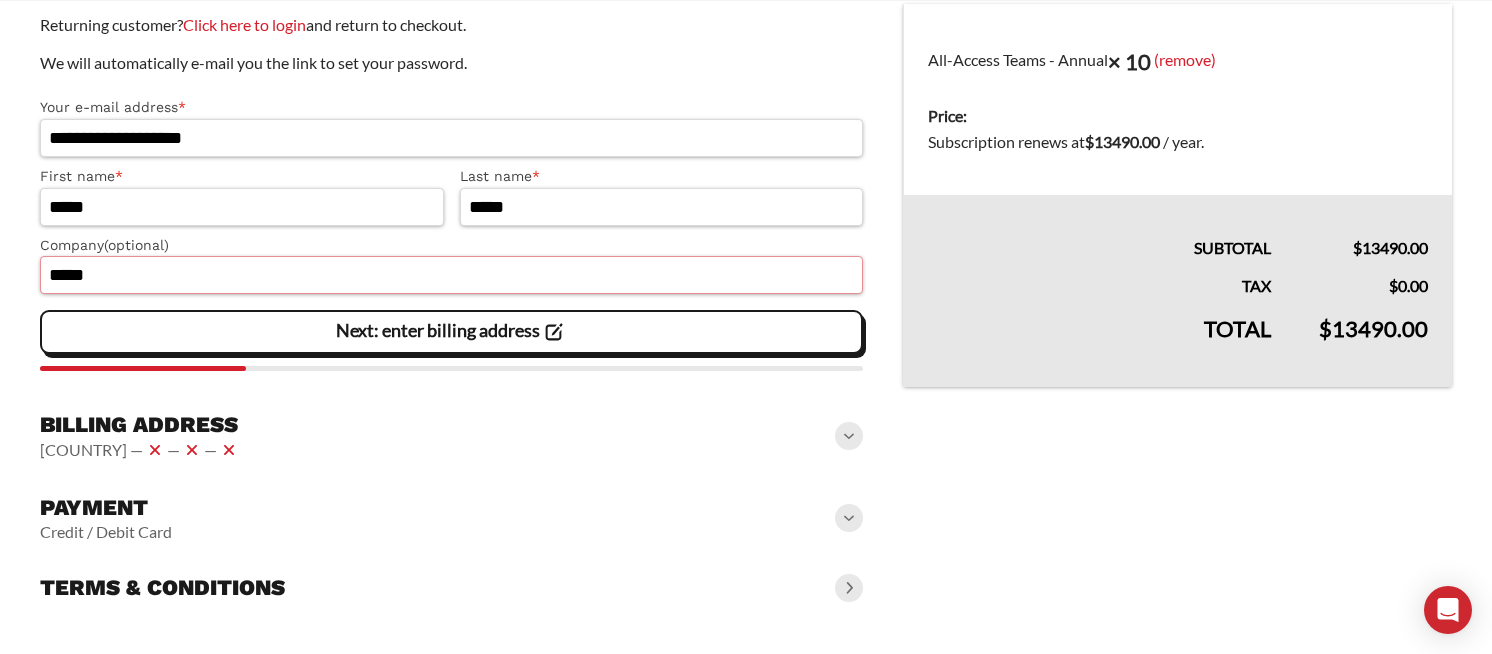 type on "*****" 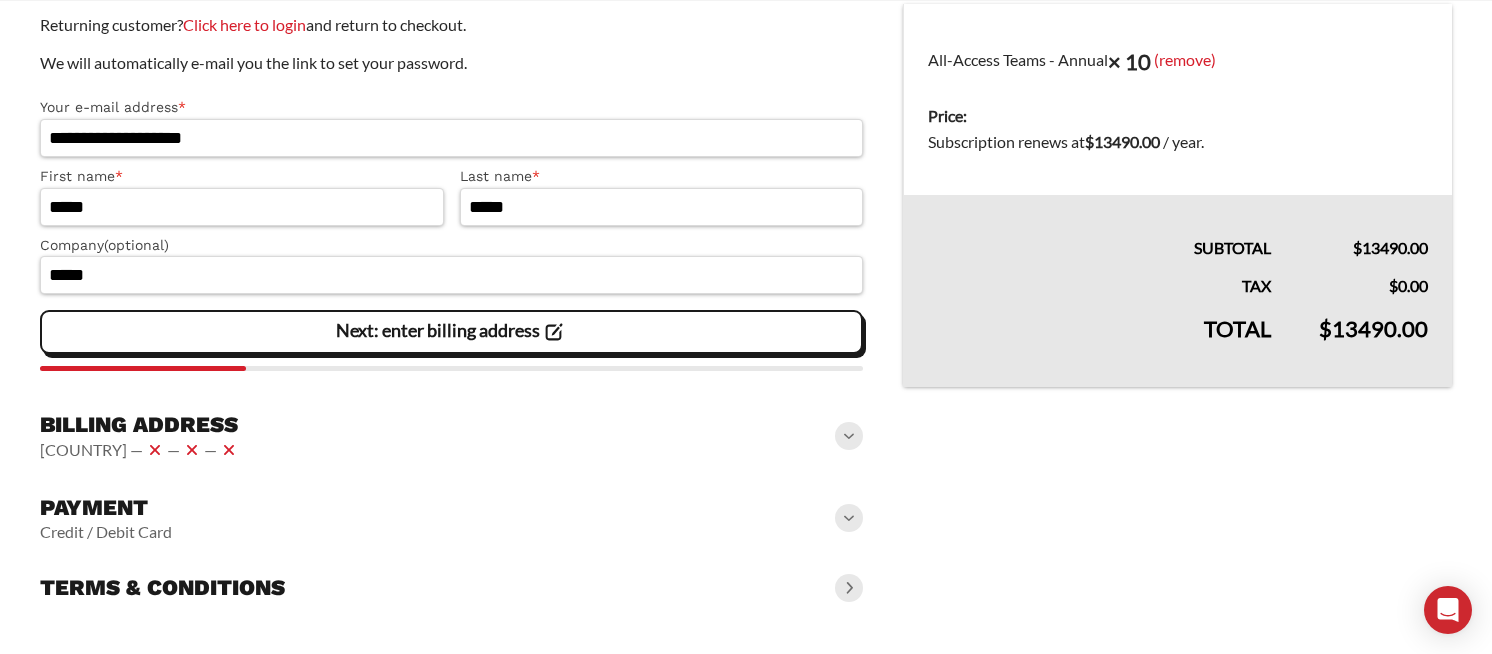 click 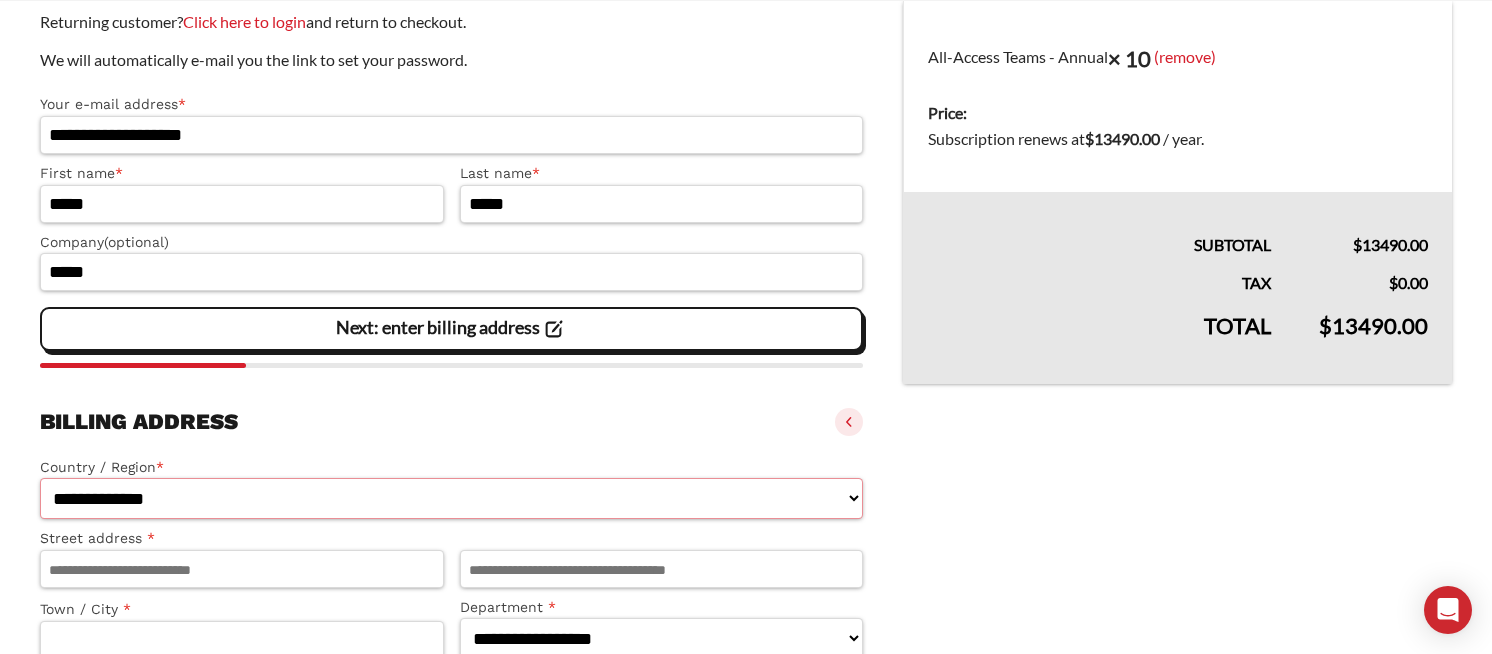 click on "**********" at bounding box center [451, 498] 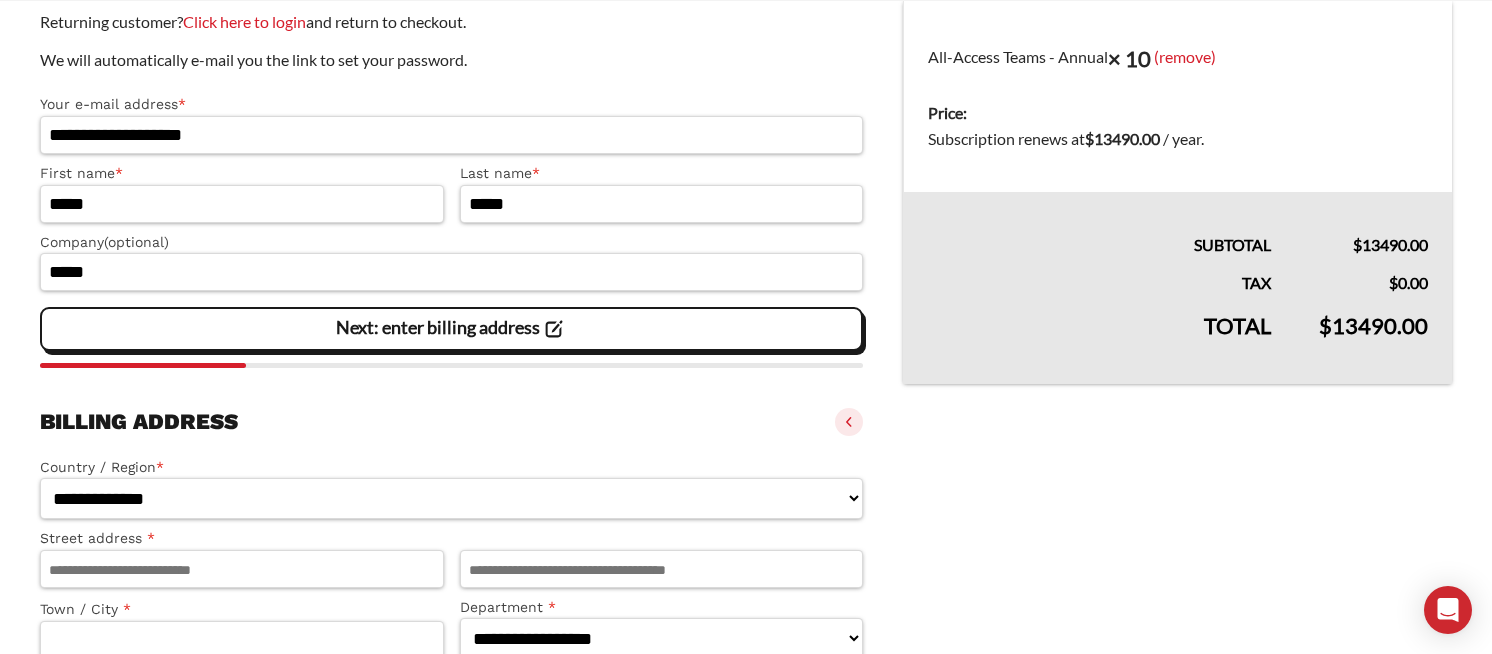 select on "**" 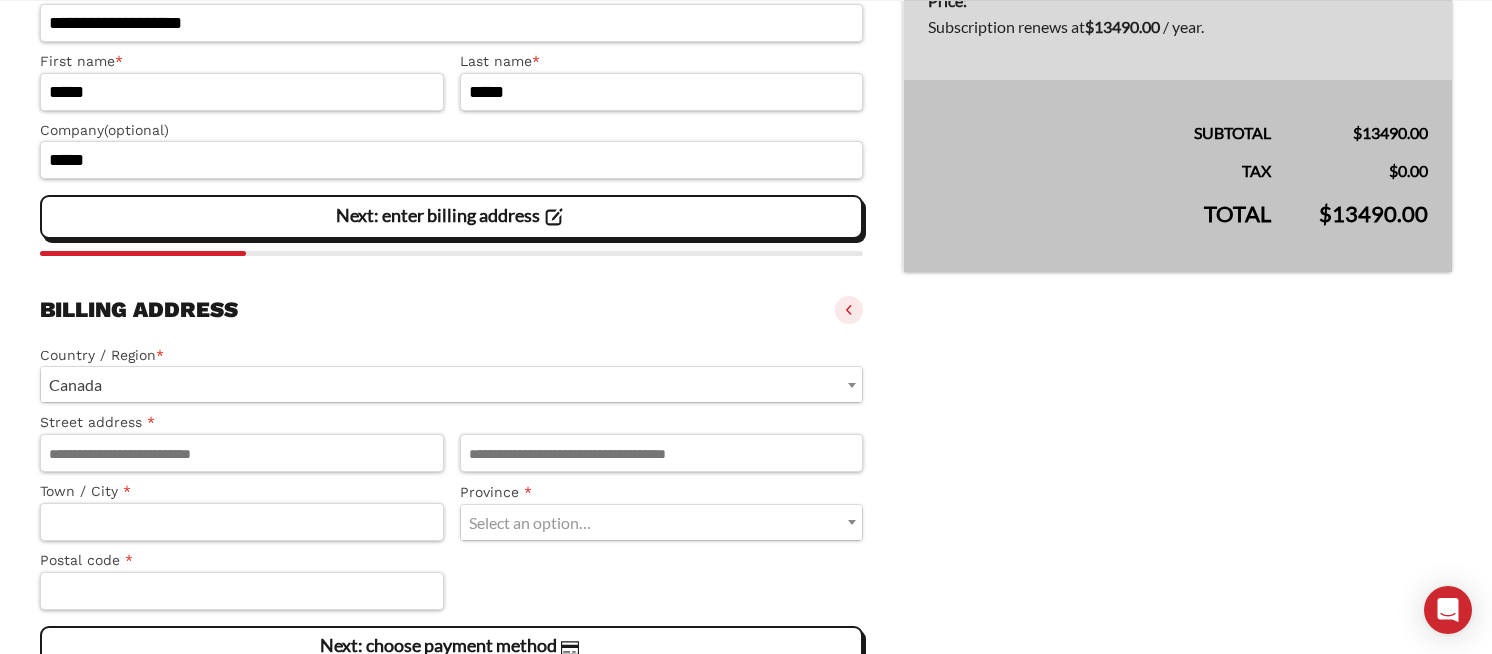 scroll, scrollTop: 470, scrollLeft: 0, axis: vertical 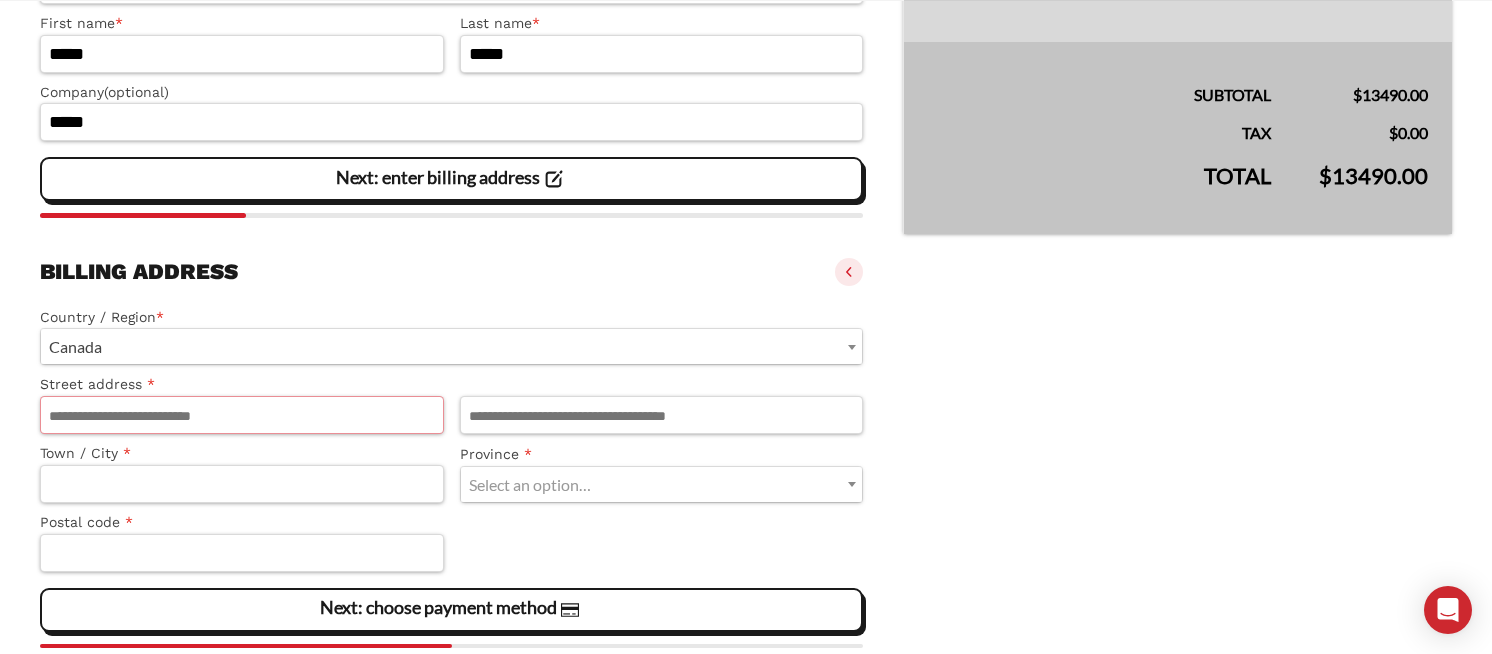 click on "Street address   *" at bounding box center [242, 415] 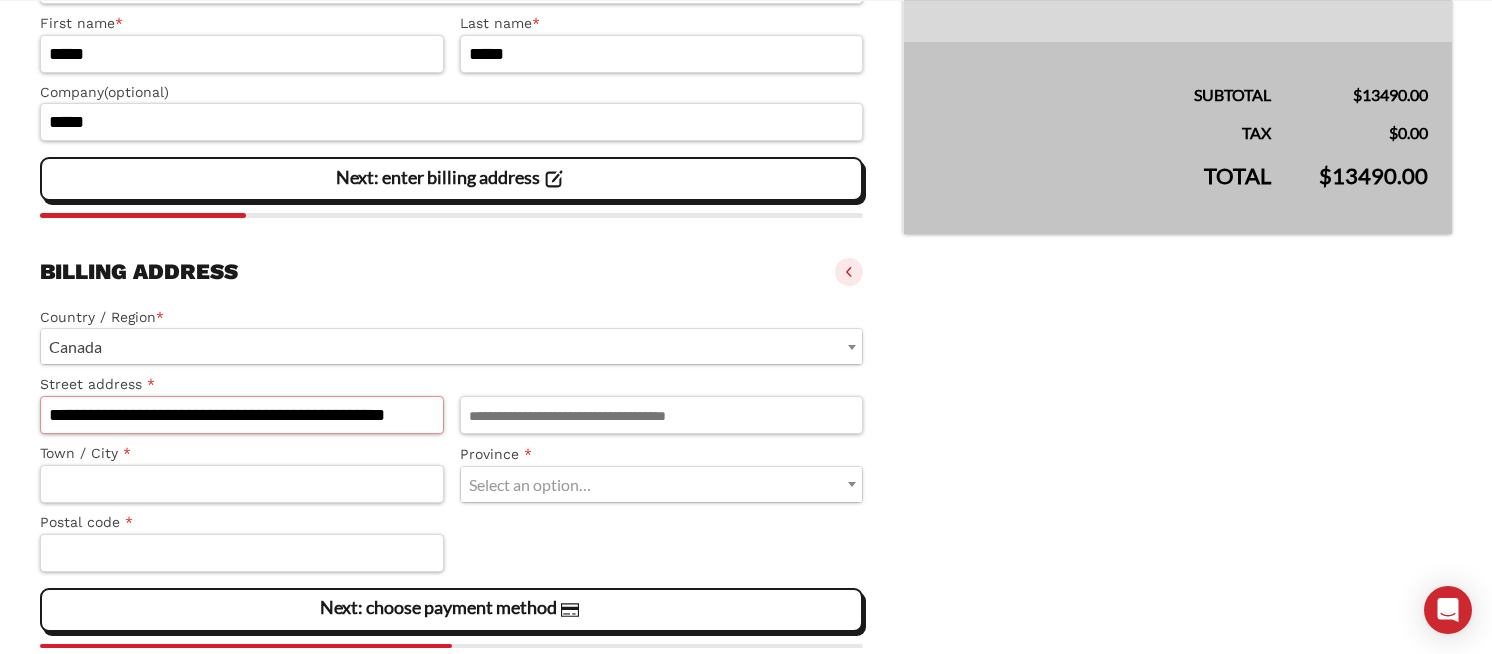 scroll, scrollTop: 0, scrollLeft: 19, axis: horizontal 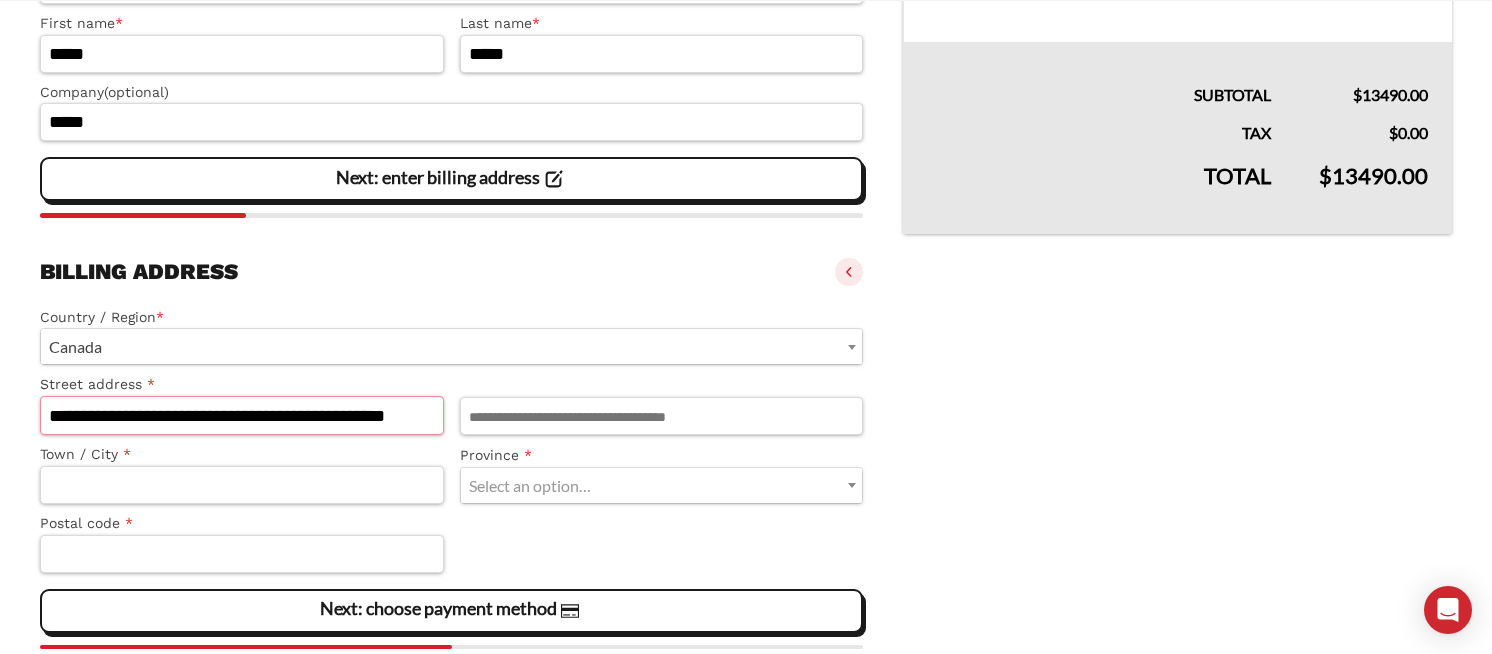 click on "**********" at bounding box center [242, 415] 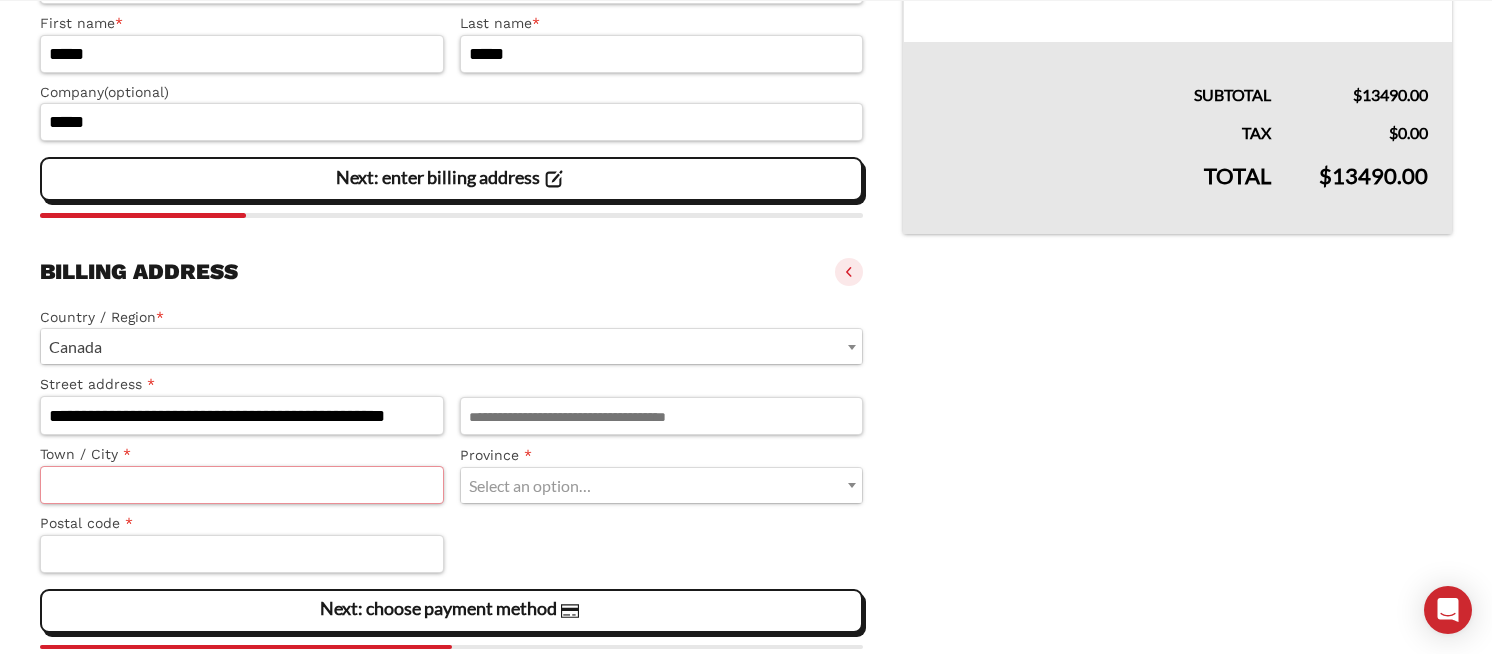 drag, startPoint x: 183, startPoint y: 492, endPoint x: 195, endPoint y: 475, distance: 20.808653 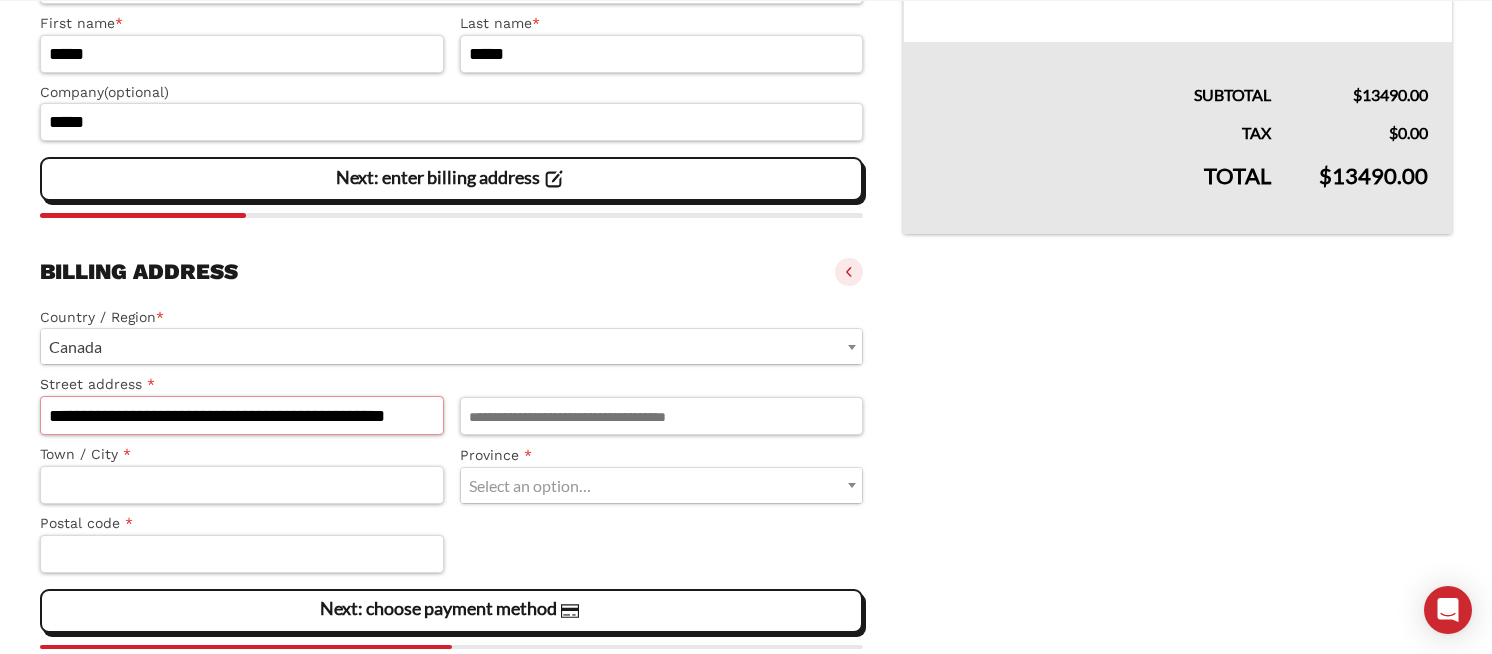 click on "**********" at bounding box center (242, 415) 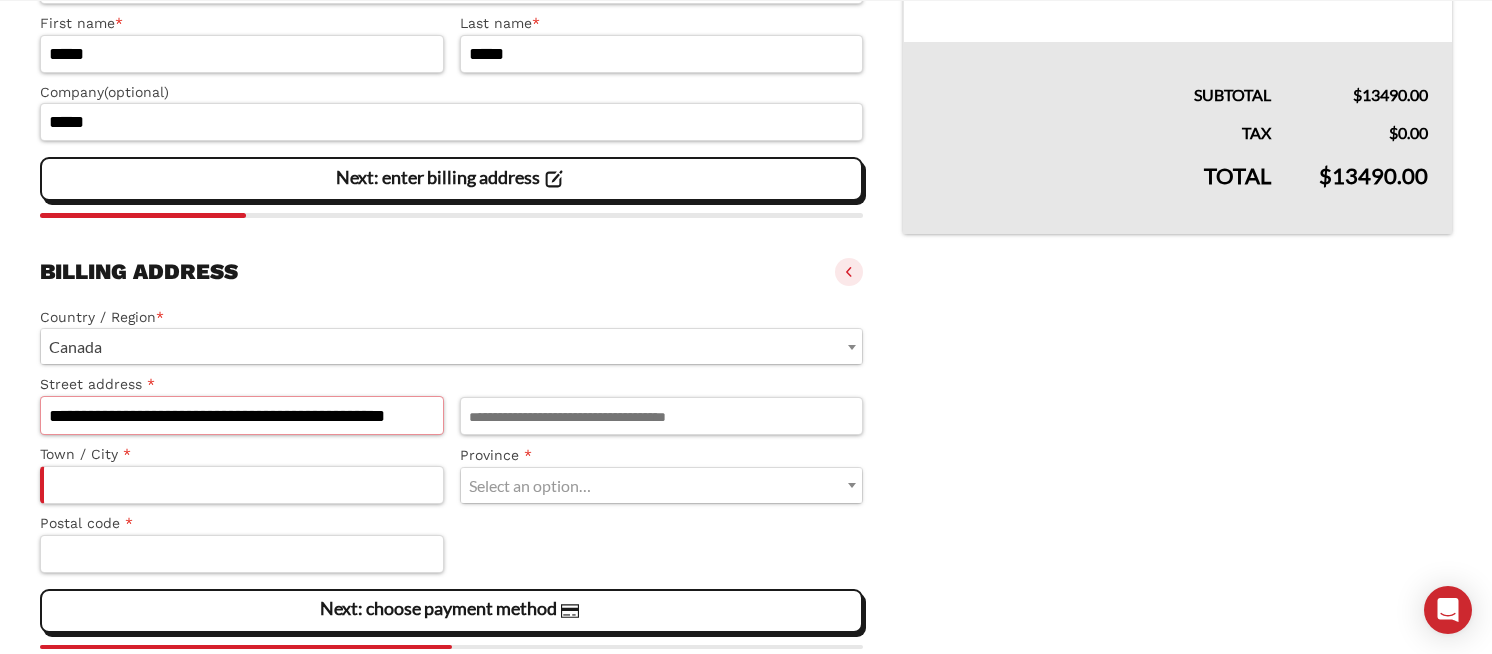 drag, startPoint x: 272, startPoint y: 417, endPoint x: 210, endPoint y: 416, distance: 62.008064 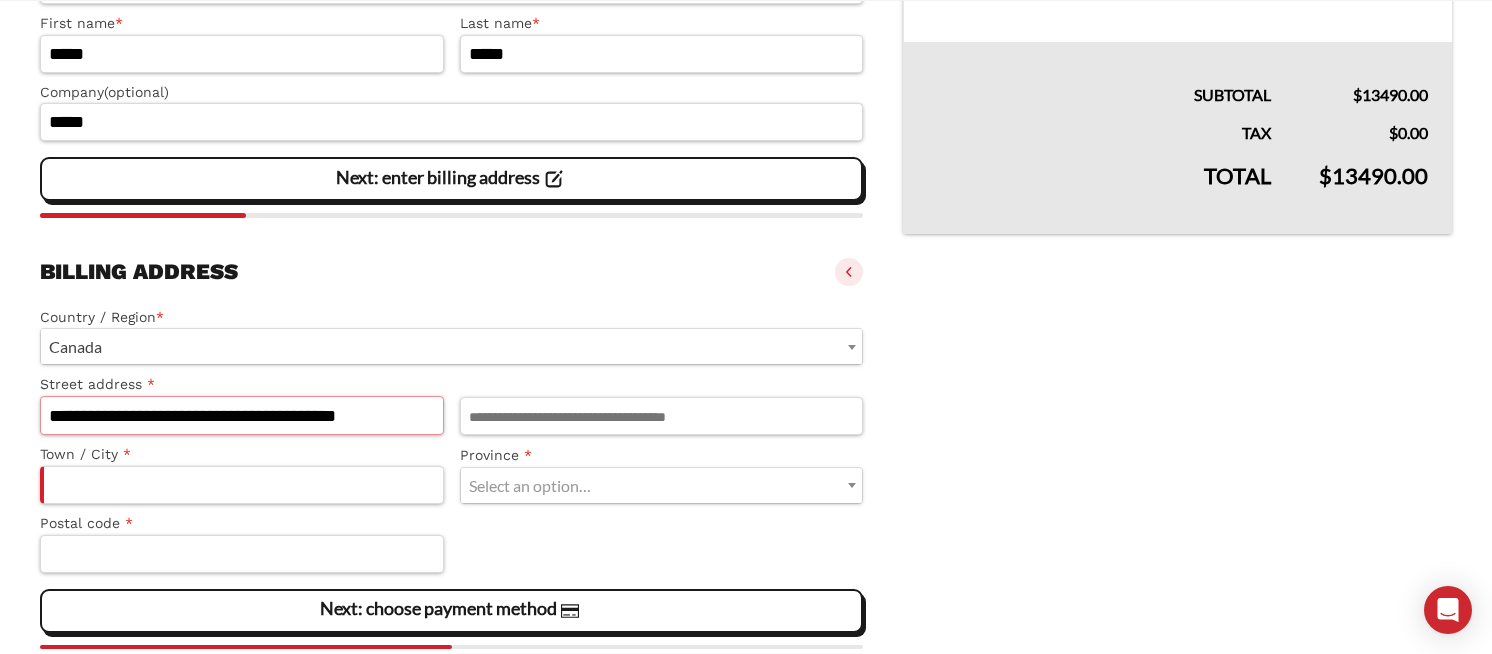 type on "**********" 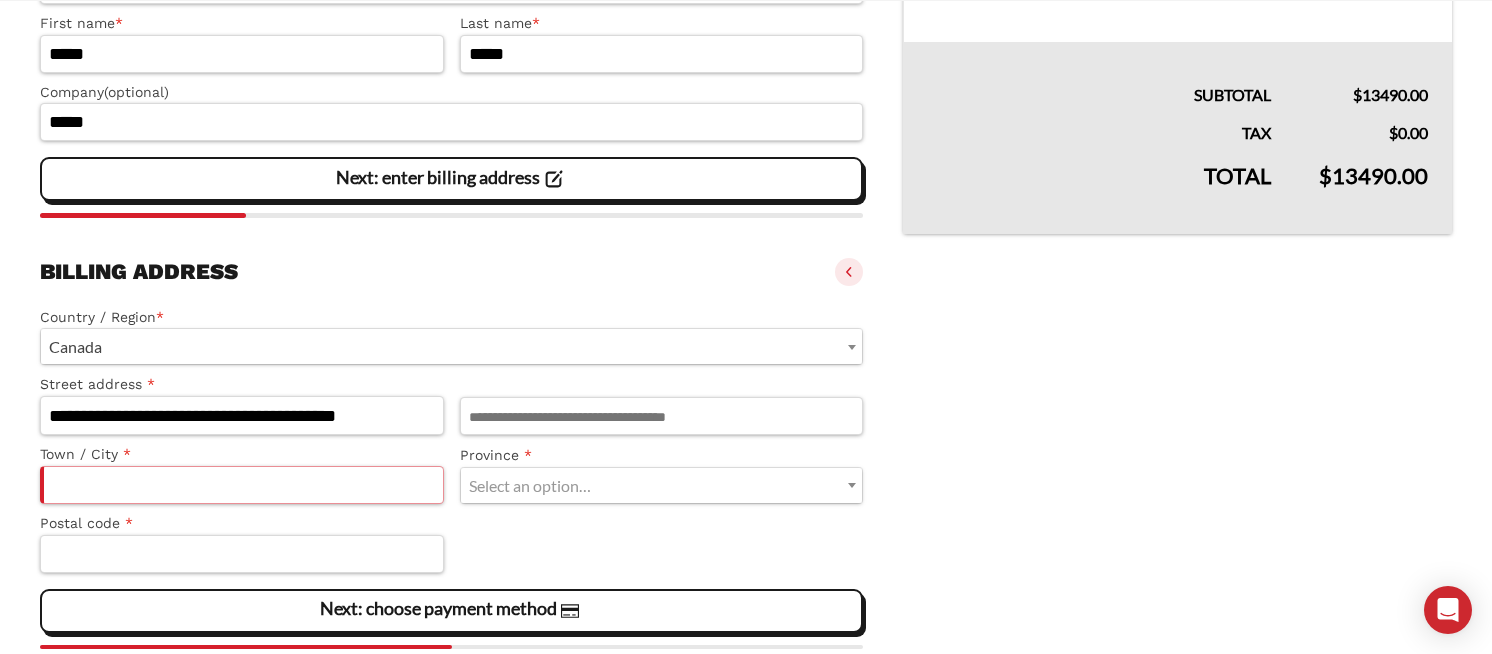 click on "Town / City   *" at bounding box center (242, 485) 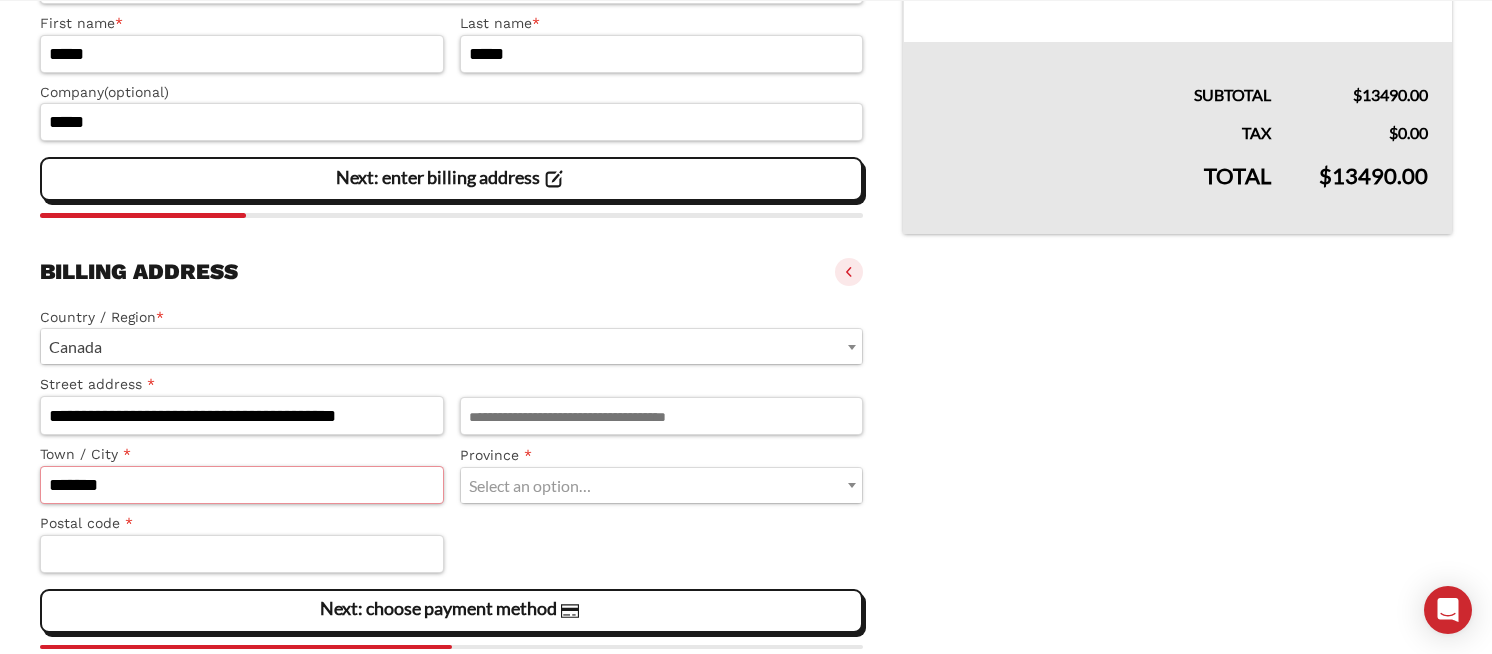 type on "*******" 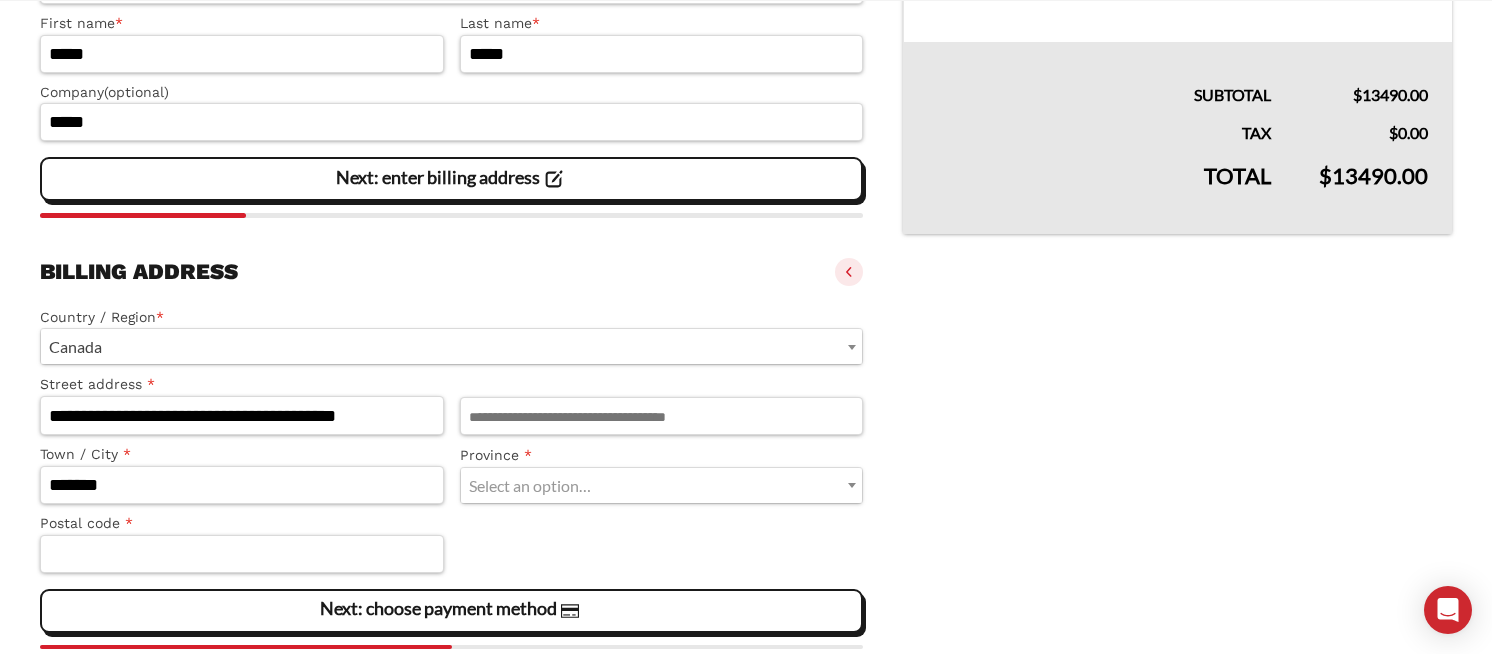 click on "**********" 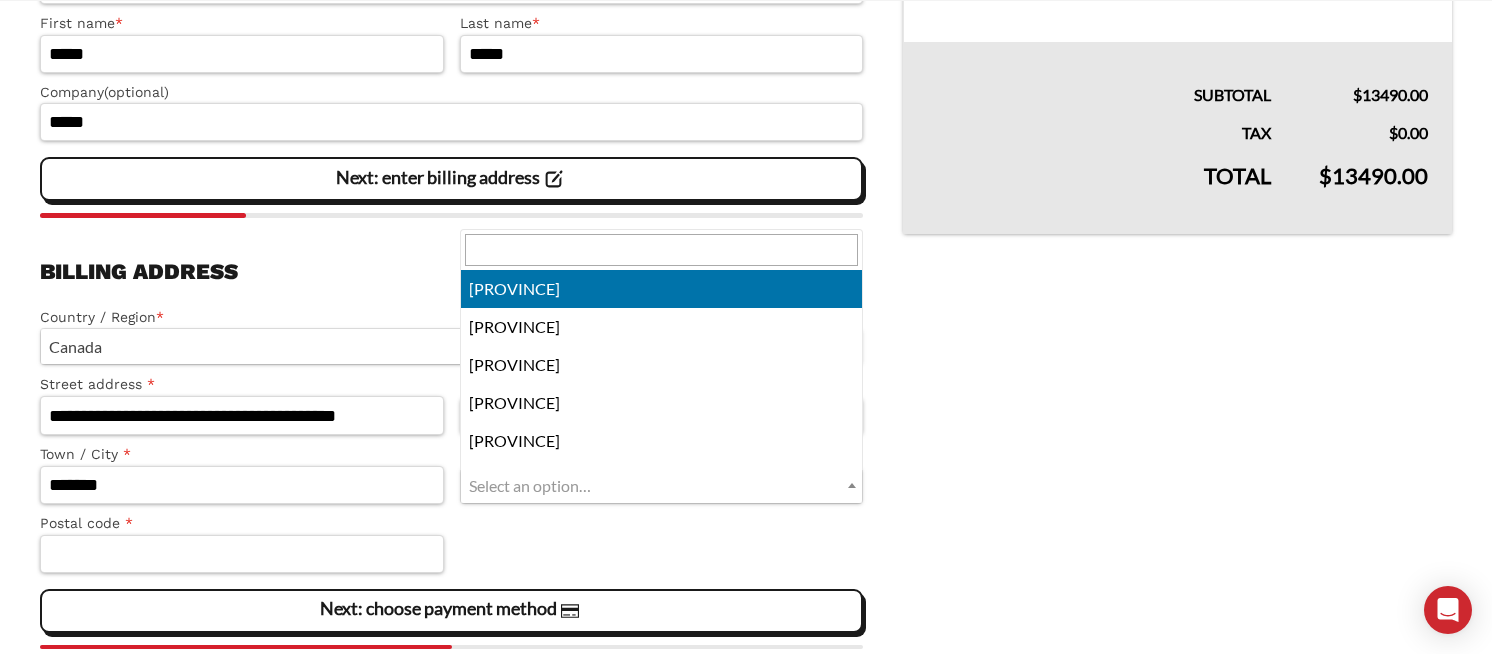 click at bounding box center (662, 250) 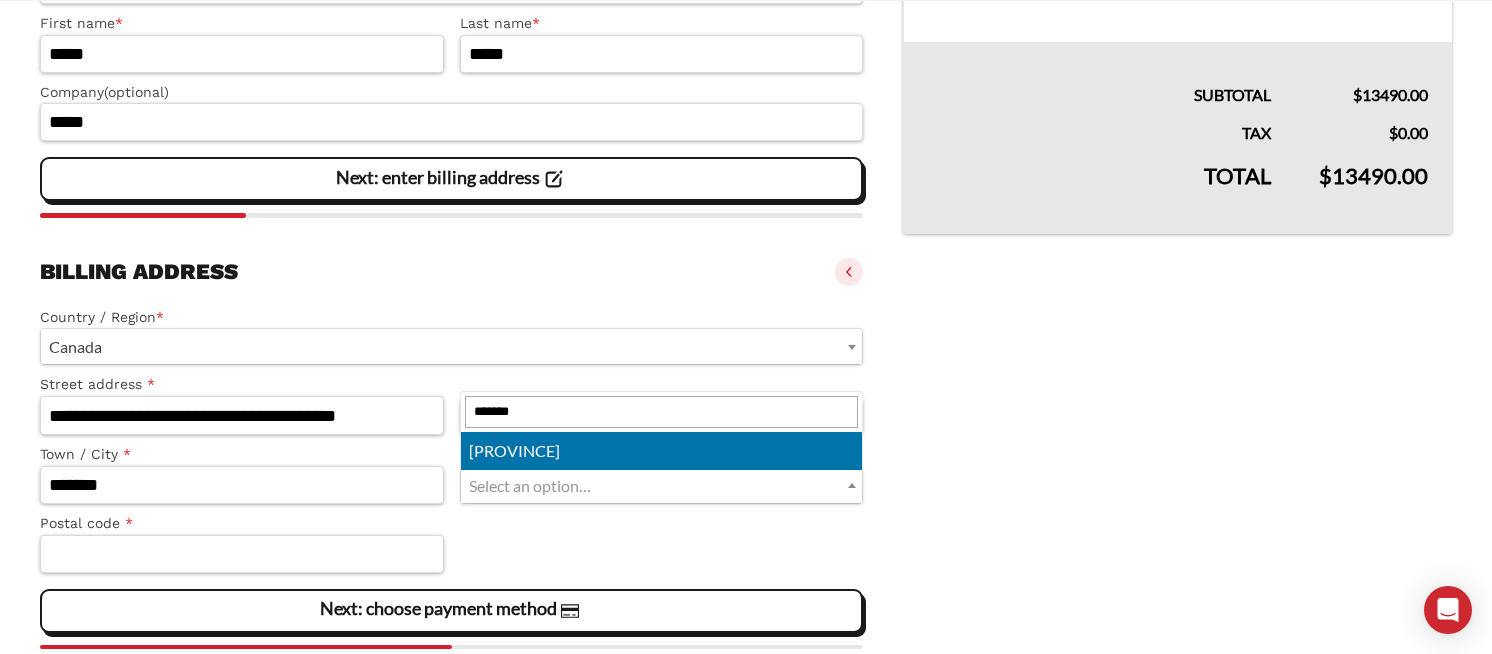 type on "*******" 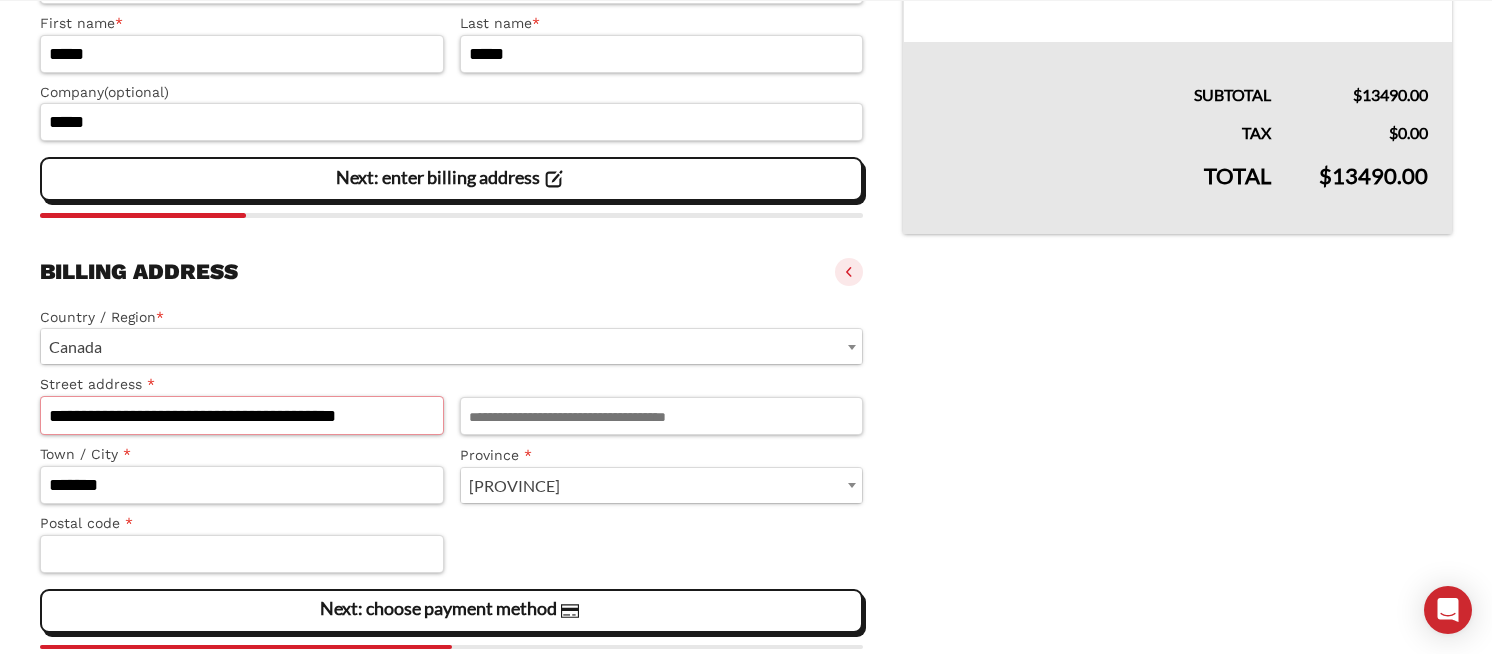 drag, startPoint x: 286, startPoint y: 416, endPoint x: 363, endPoint y: 419, distance: 77.05842 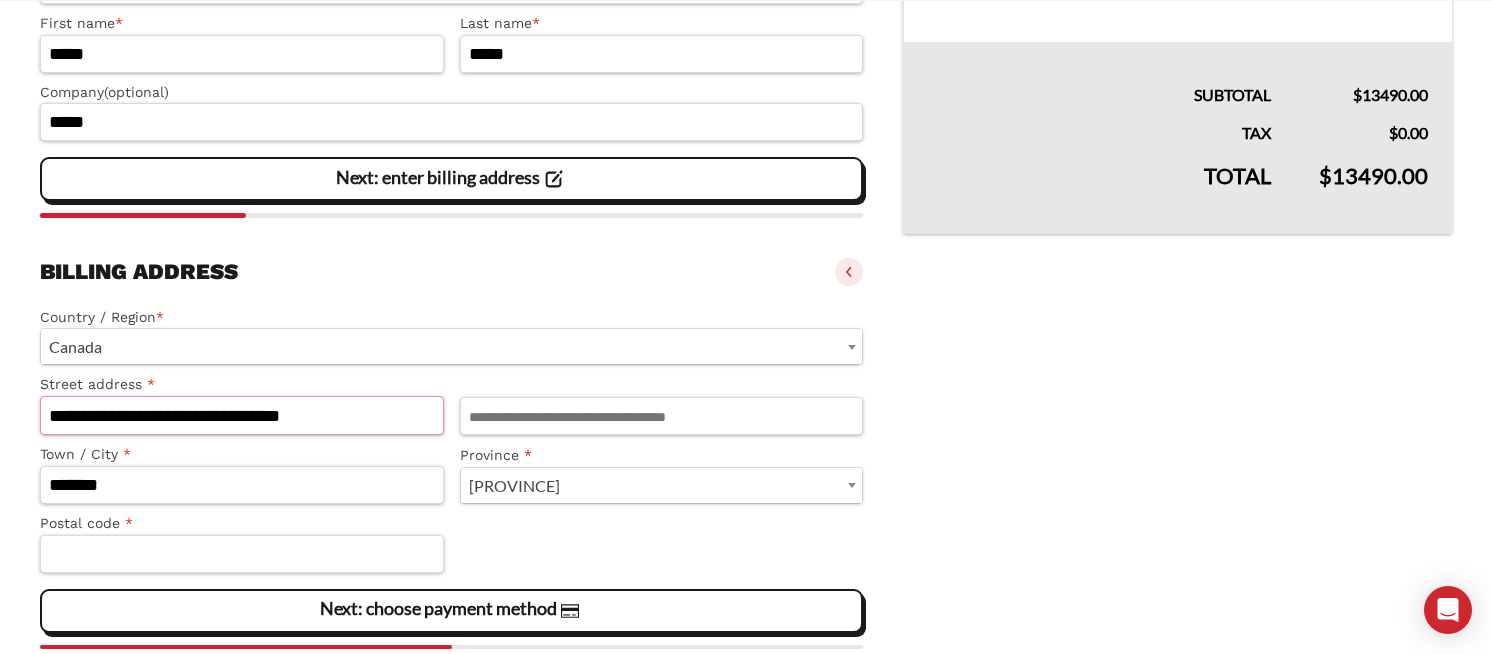 type on "**********" 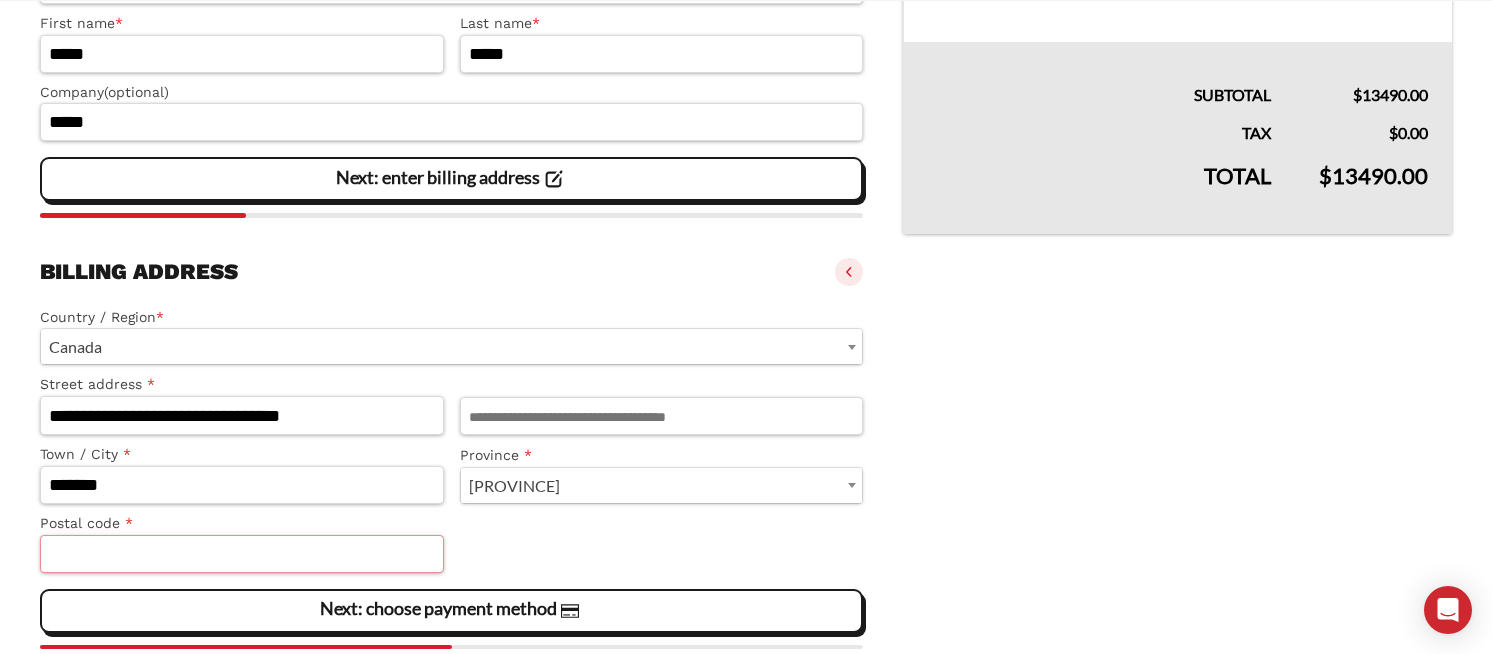 click on "Postal code   *" at bounding box center [242, 554] 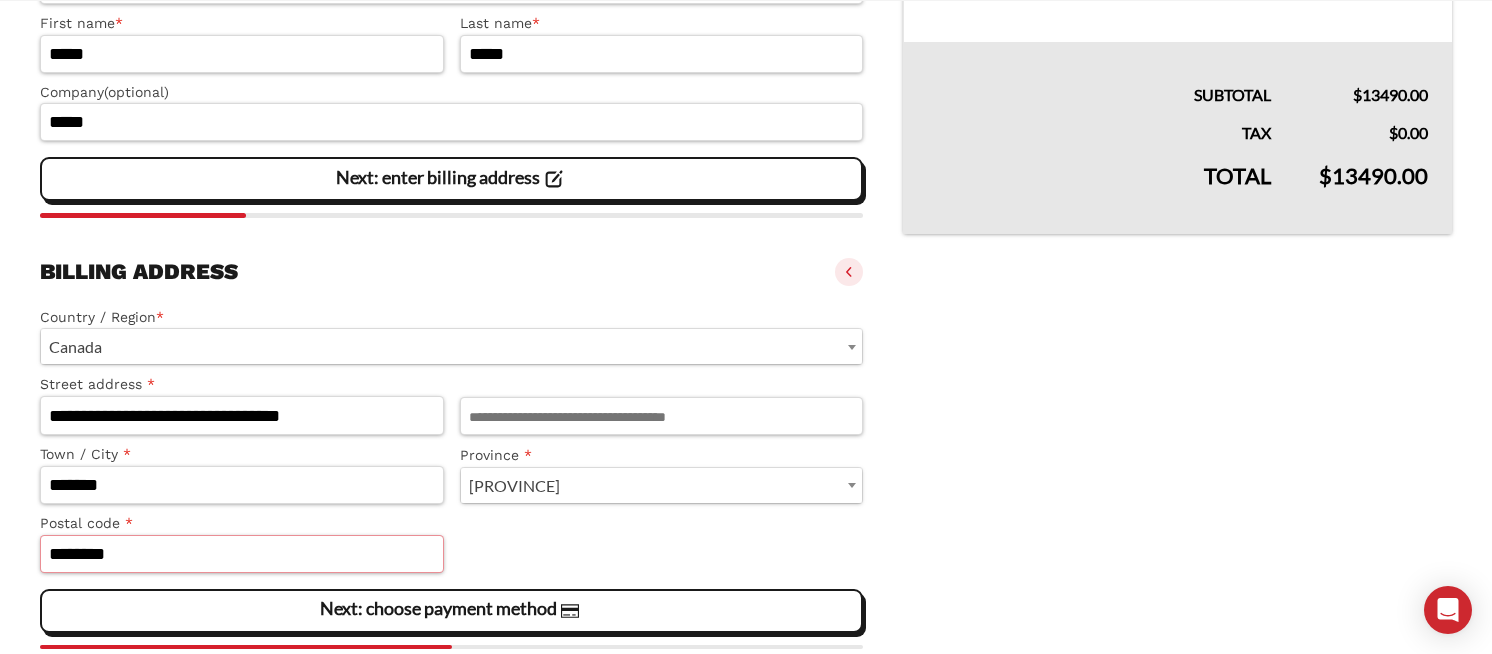 type on "********" 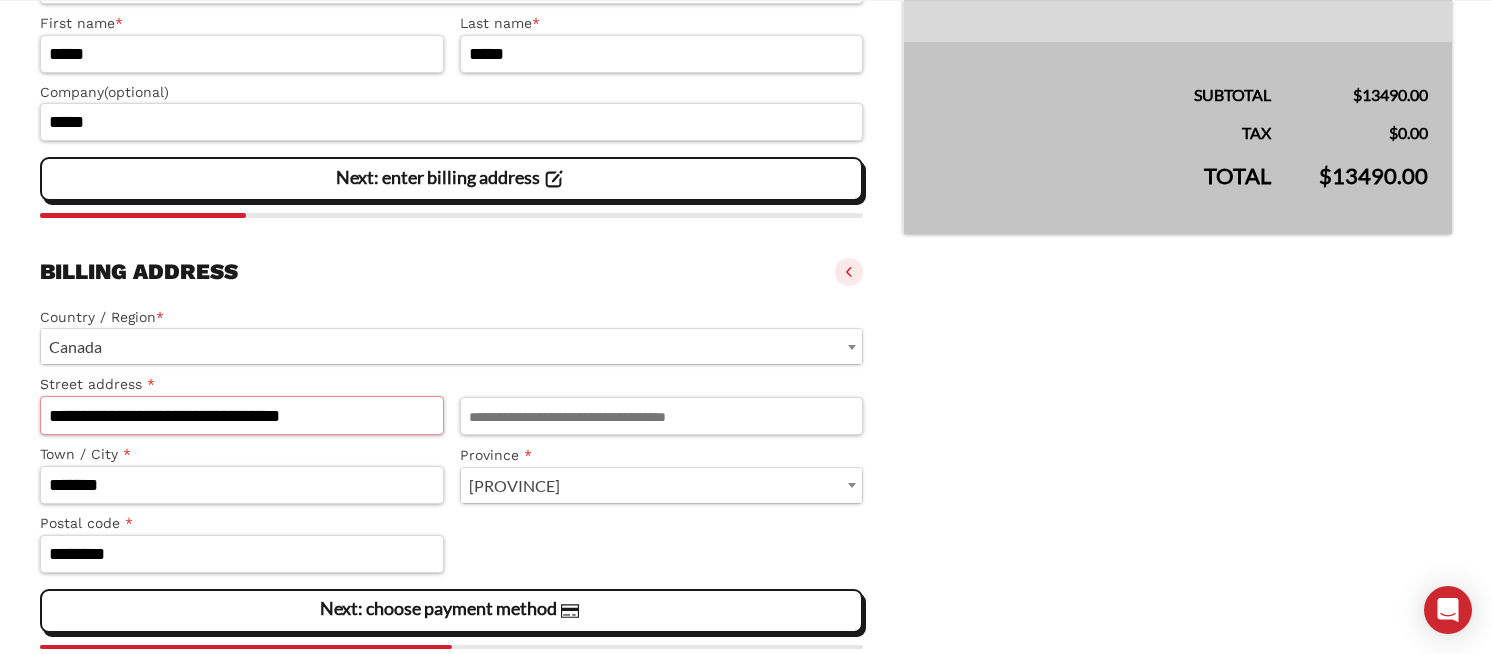 drag, startPoint x: 213, startPoint y: 413, endPoint x: 320, endPoint y: 413, distance: 107 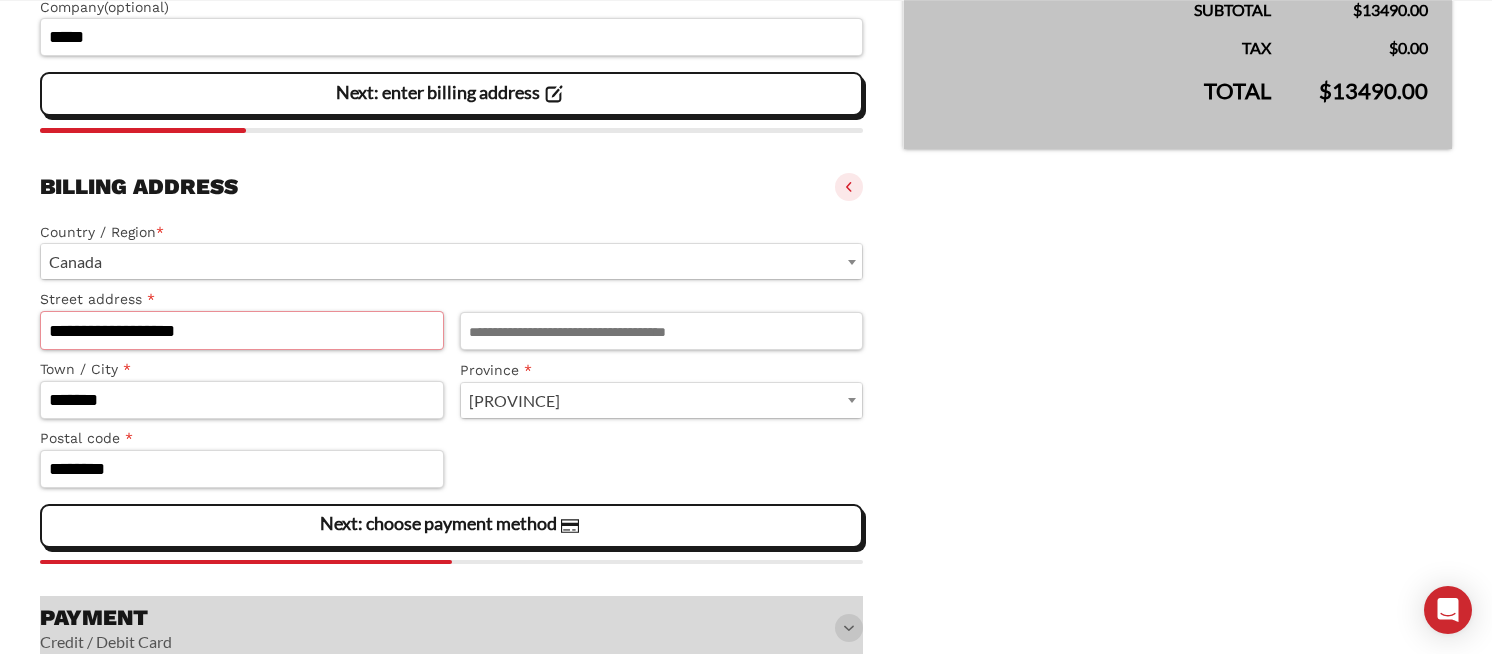 scroll, scrollTop: 620, scrollLeft: 0, axis: vertical 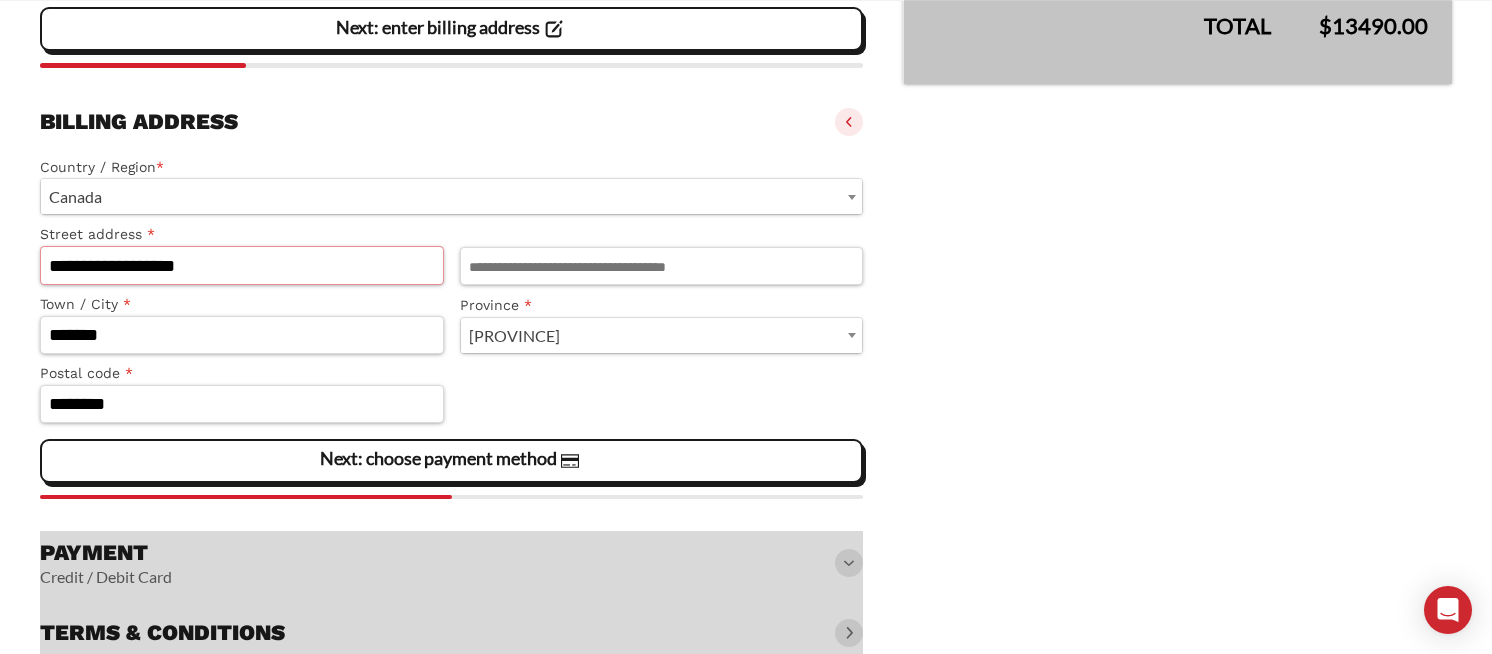 type on "**********" 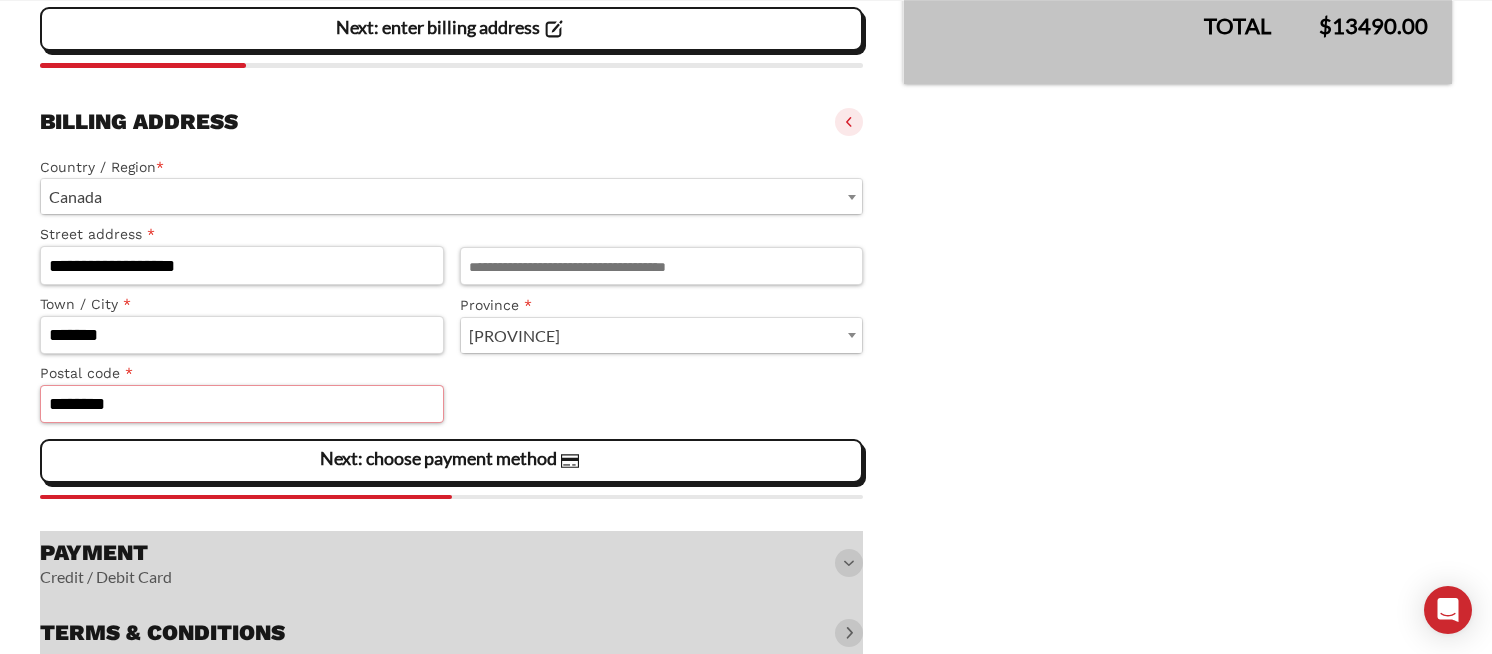 click on "********" at bounding box center (242, 404) 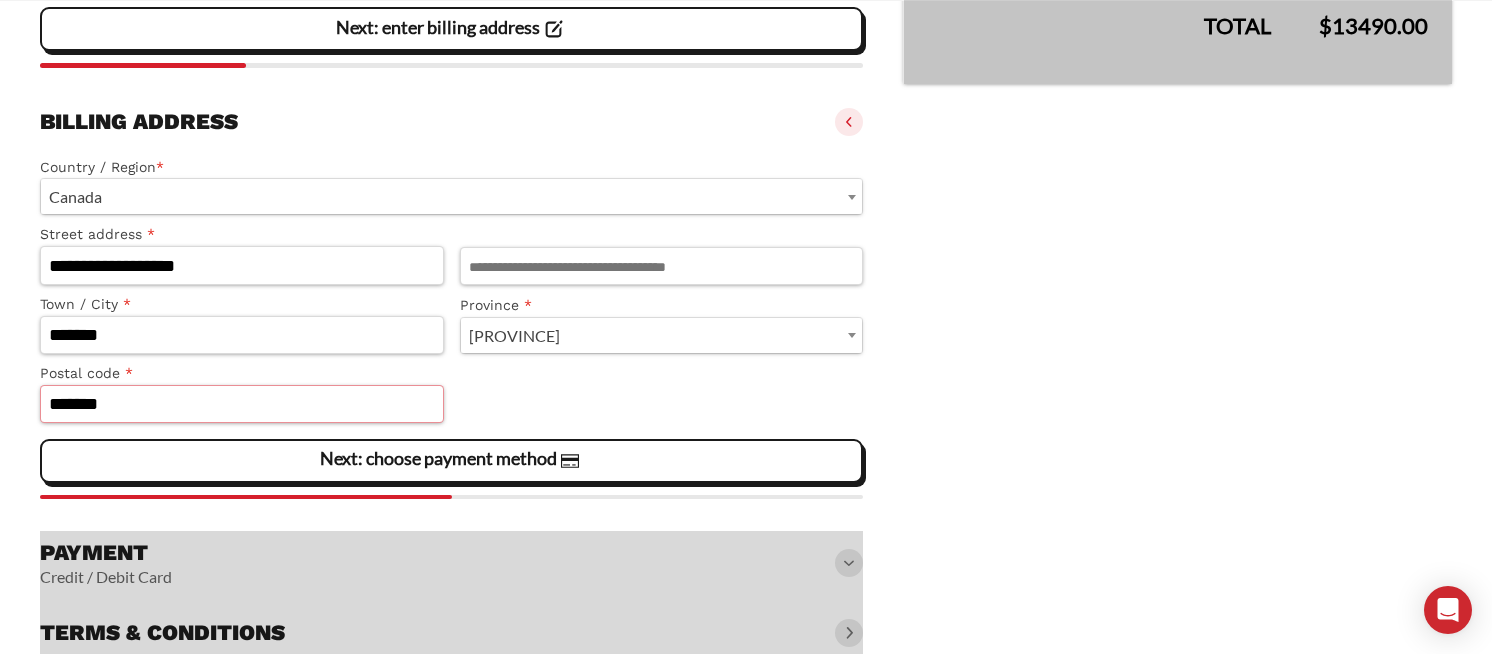 type on "*******" 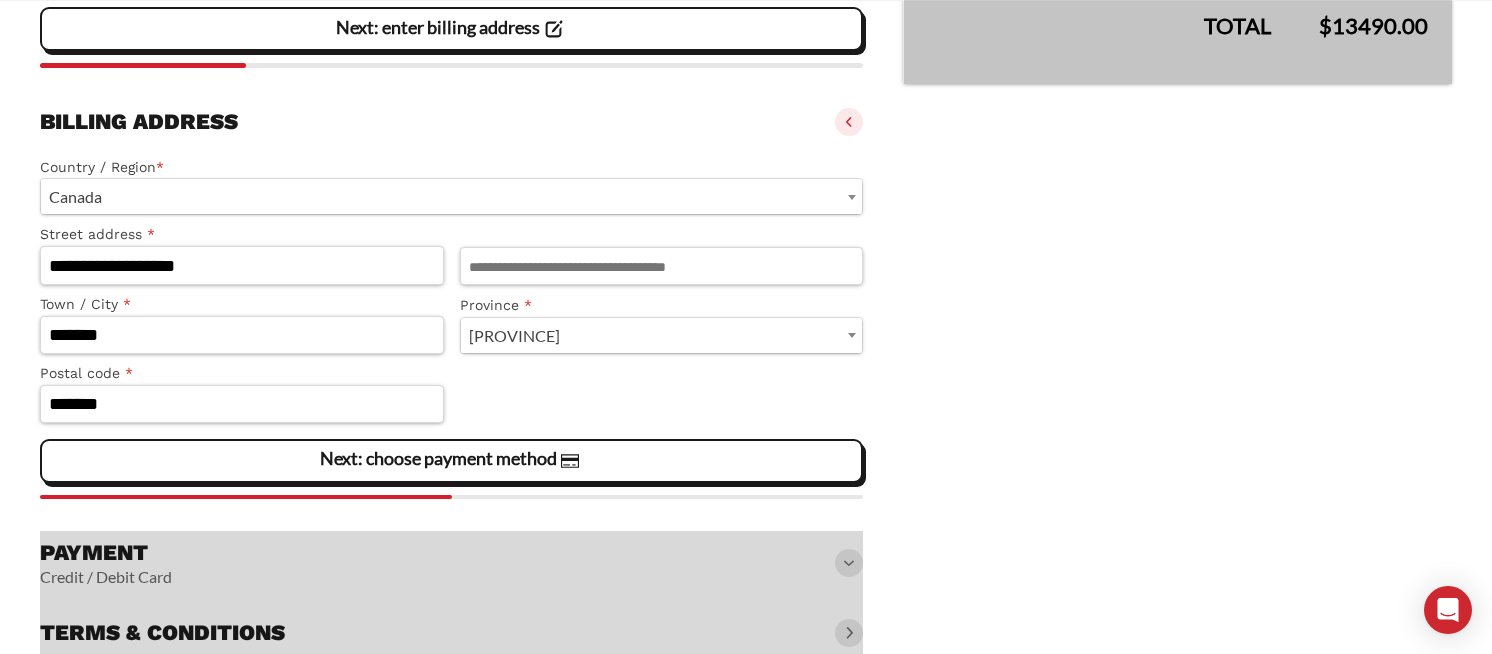 click at bounding box center (451, 593) 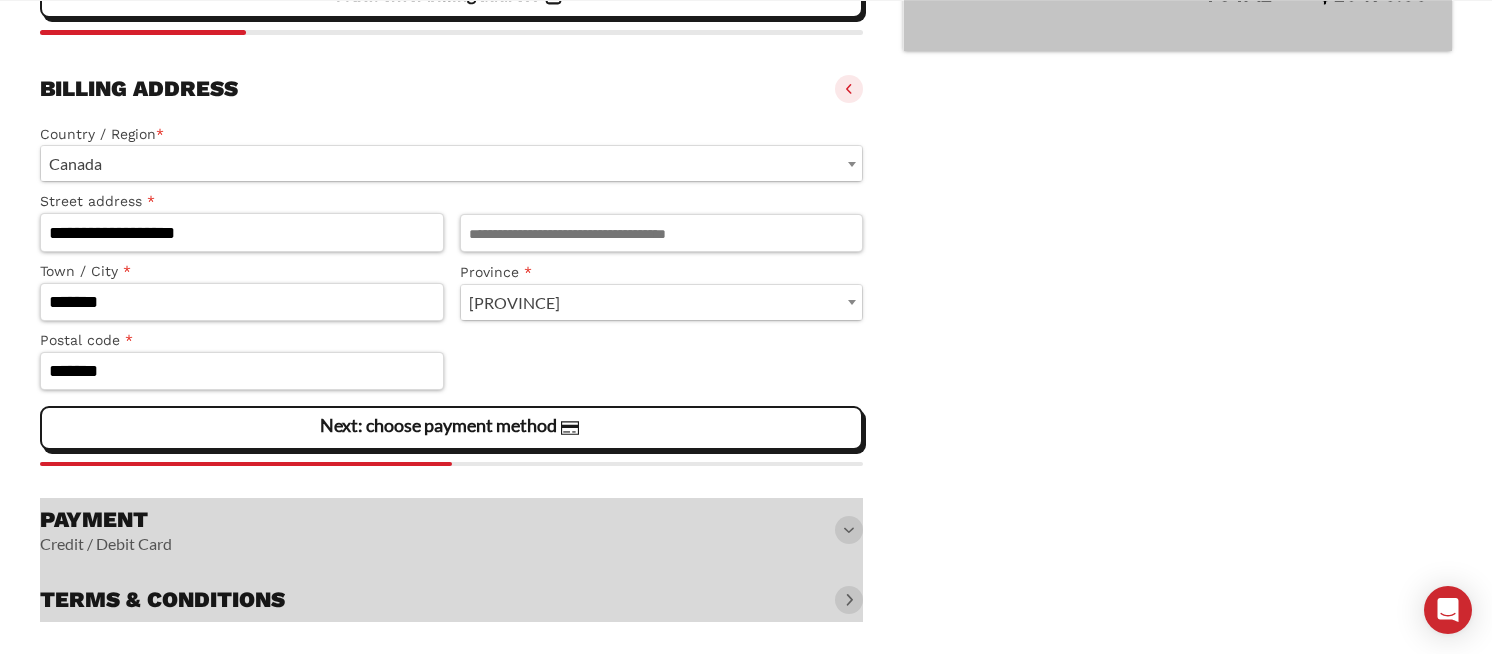 scroll, scrollTop: 670, scrollLeft: 0, axis: vertical 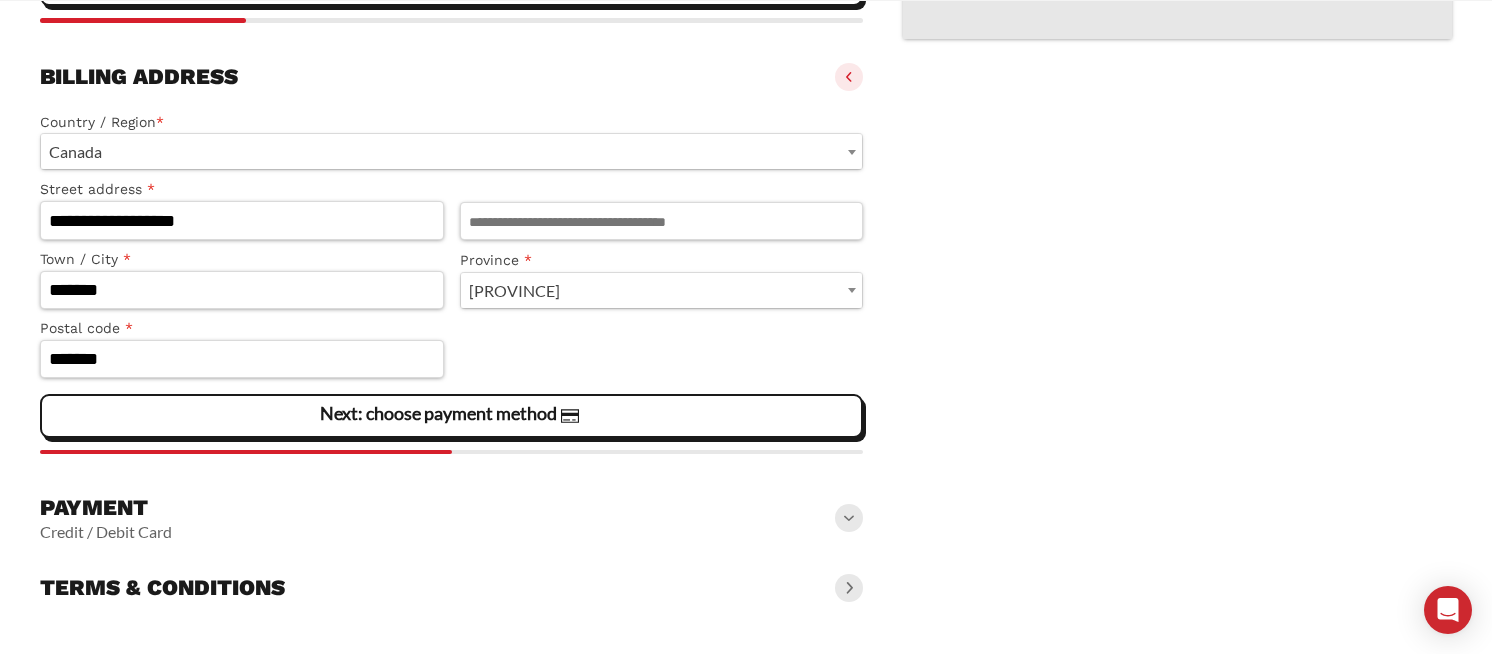 click at bounding box center [849, 518] 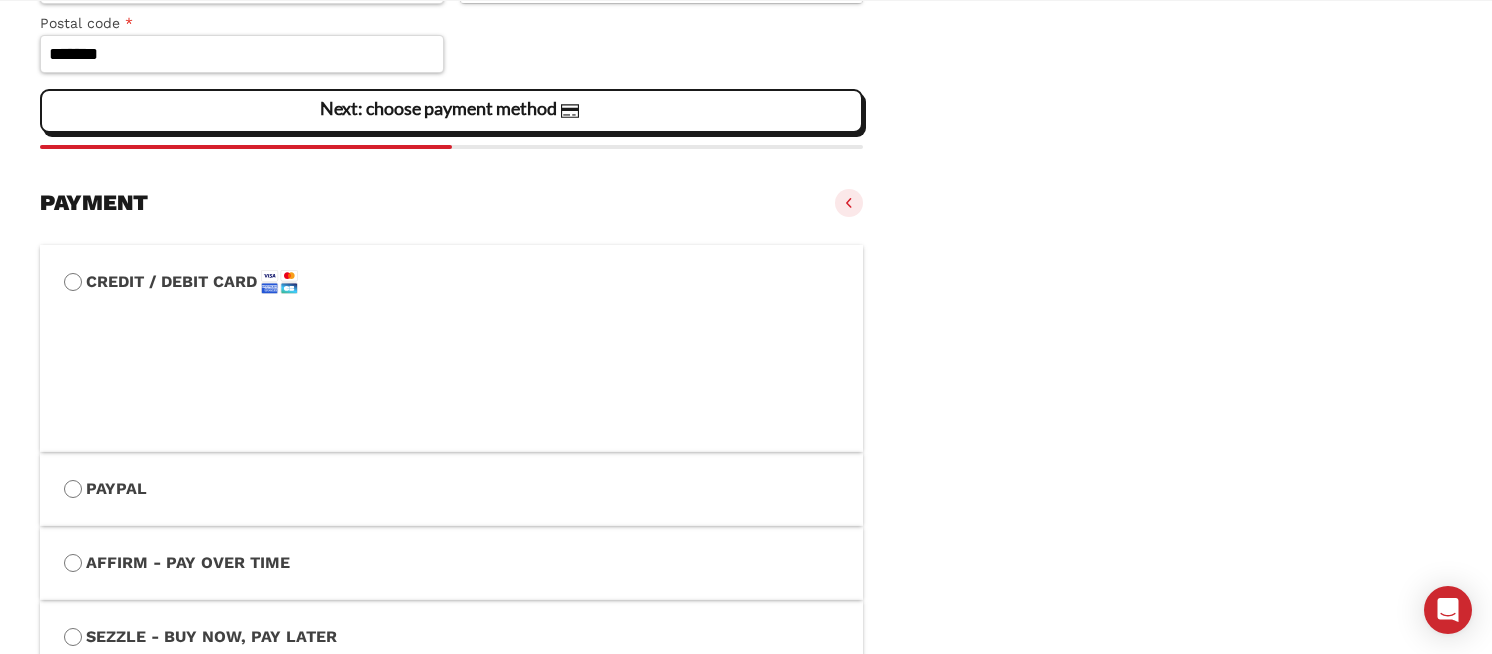 scroll, scrollTop: 1120, scrollLeft: 0, axis: vertical 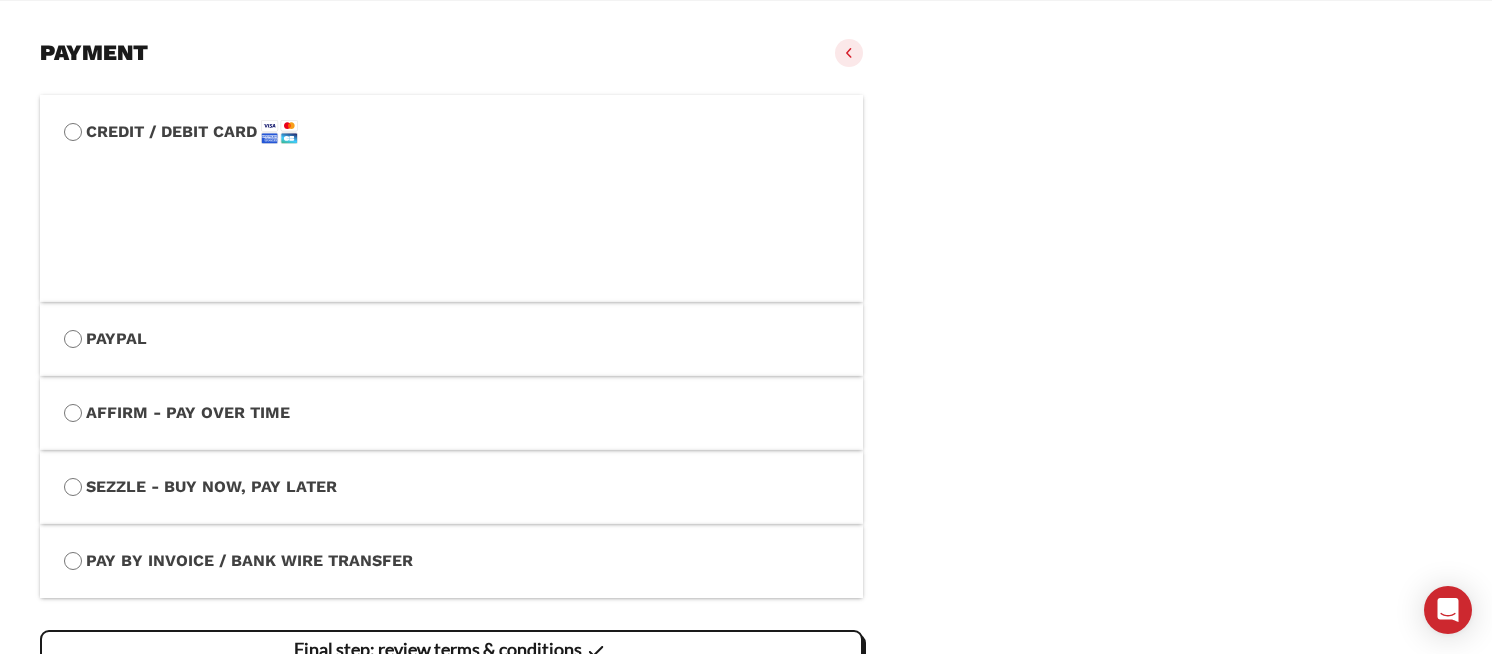 click on "Pay by Invoice / Bank Wire Transfer" at bounding box center (451, 561) 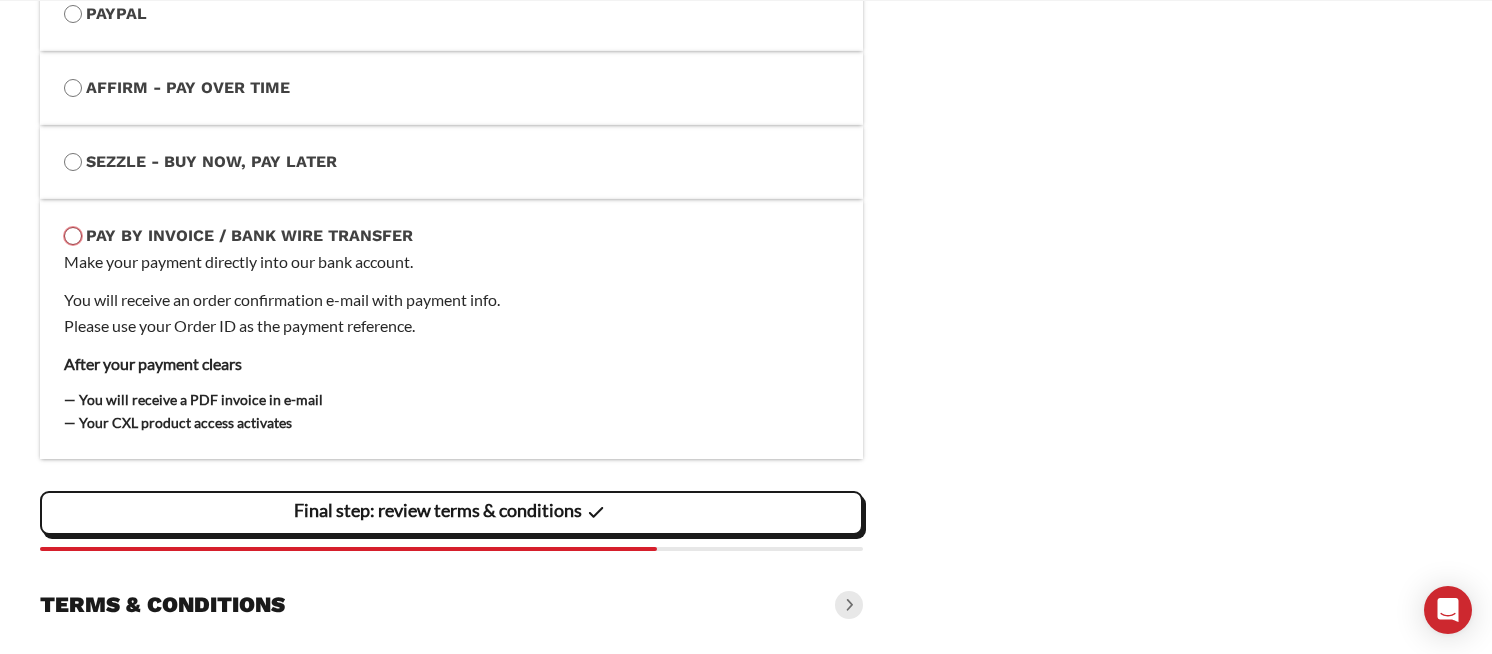 scroll, scrollTop: 1334, scrollLeft: 0, axis: vertical 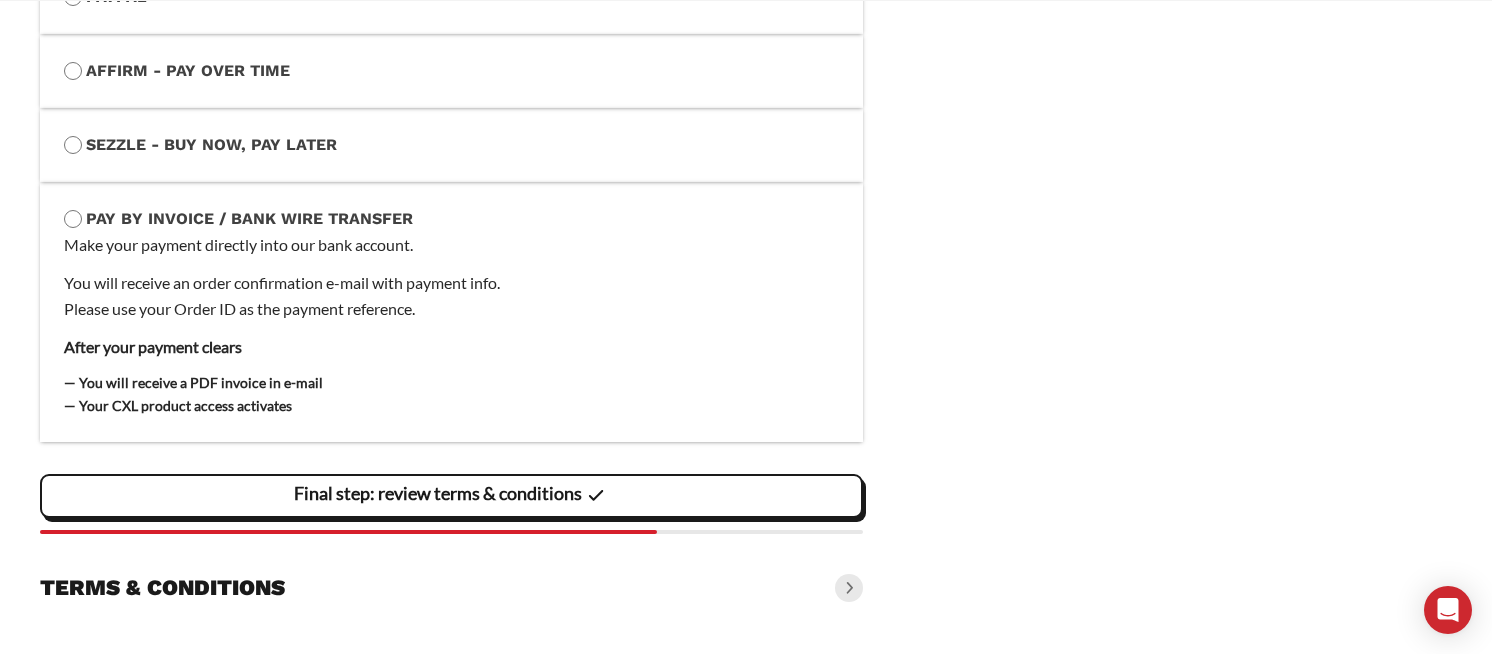 click at bounding box center (849, 588) 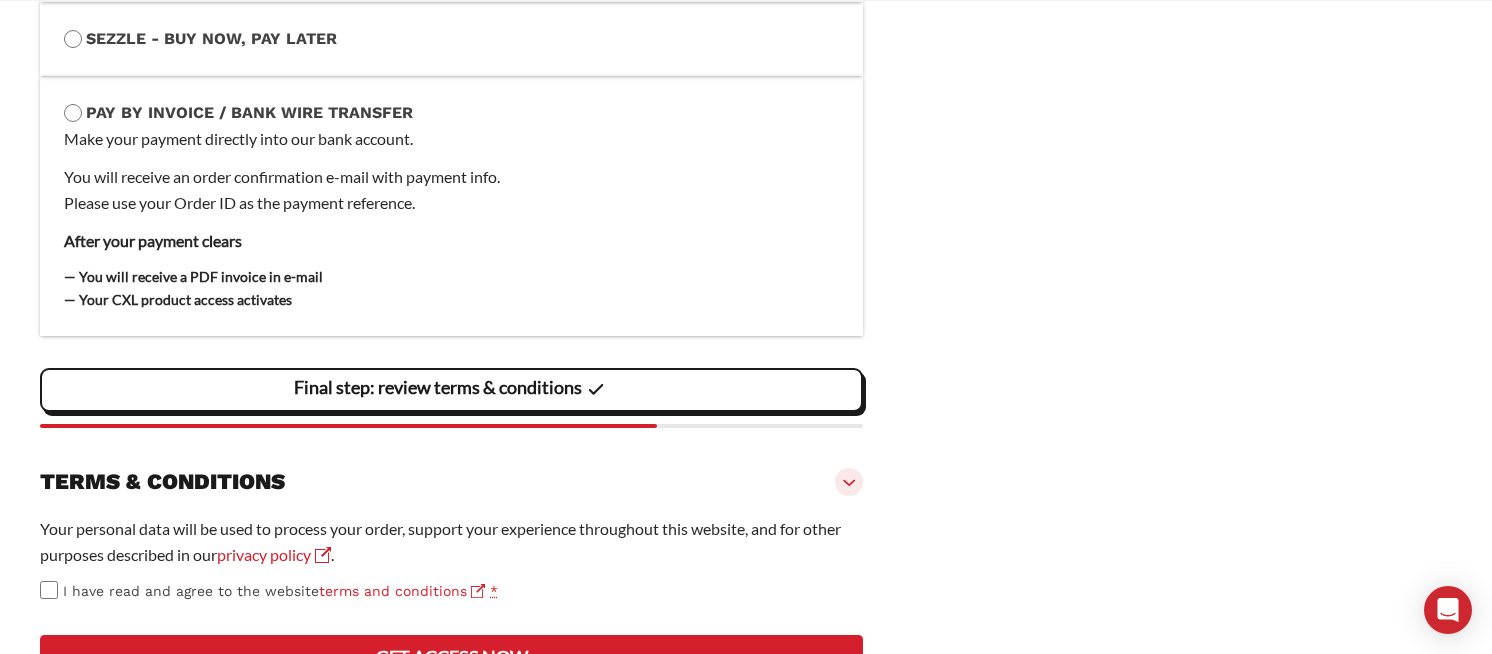 scroll, scrollTop: 1522, scrollLeft: 0, axis: vertical 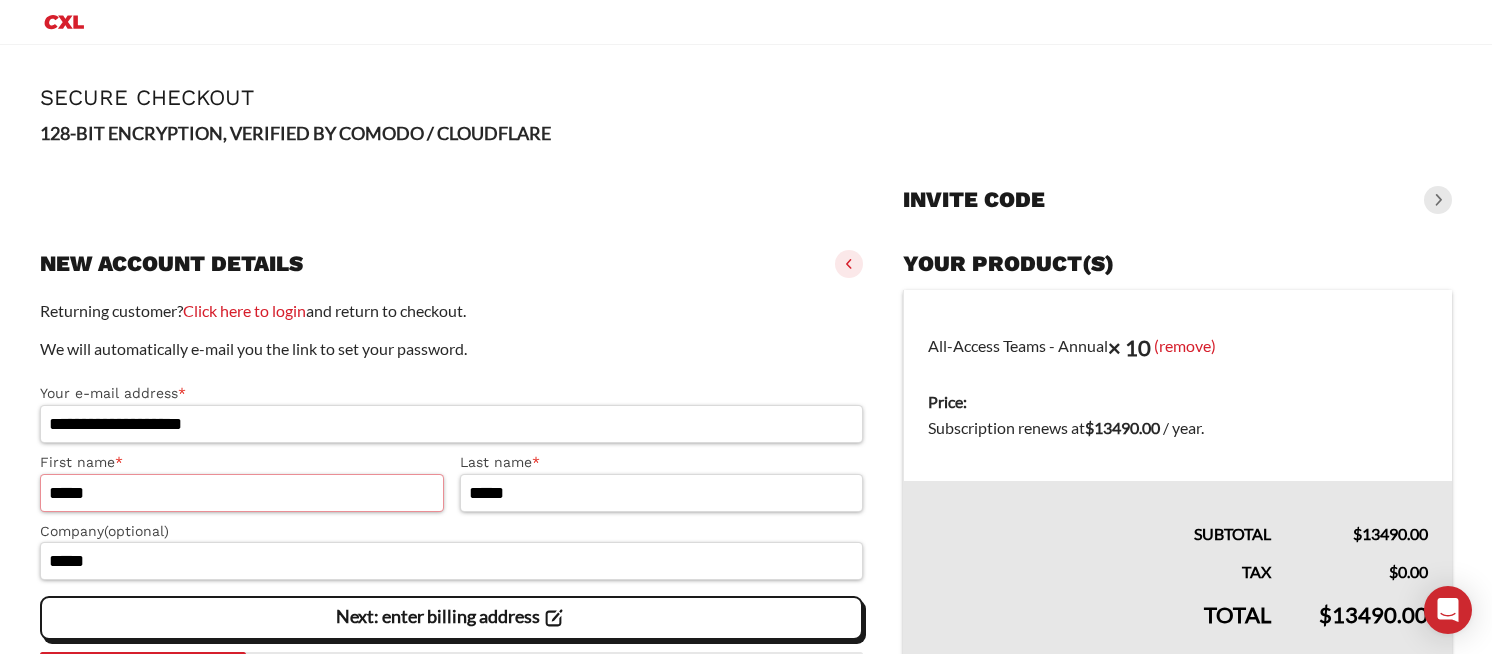 click on "****" at bounding box center [242, 493] 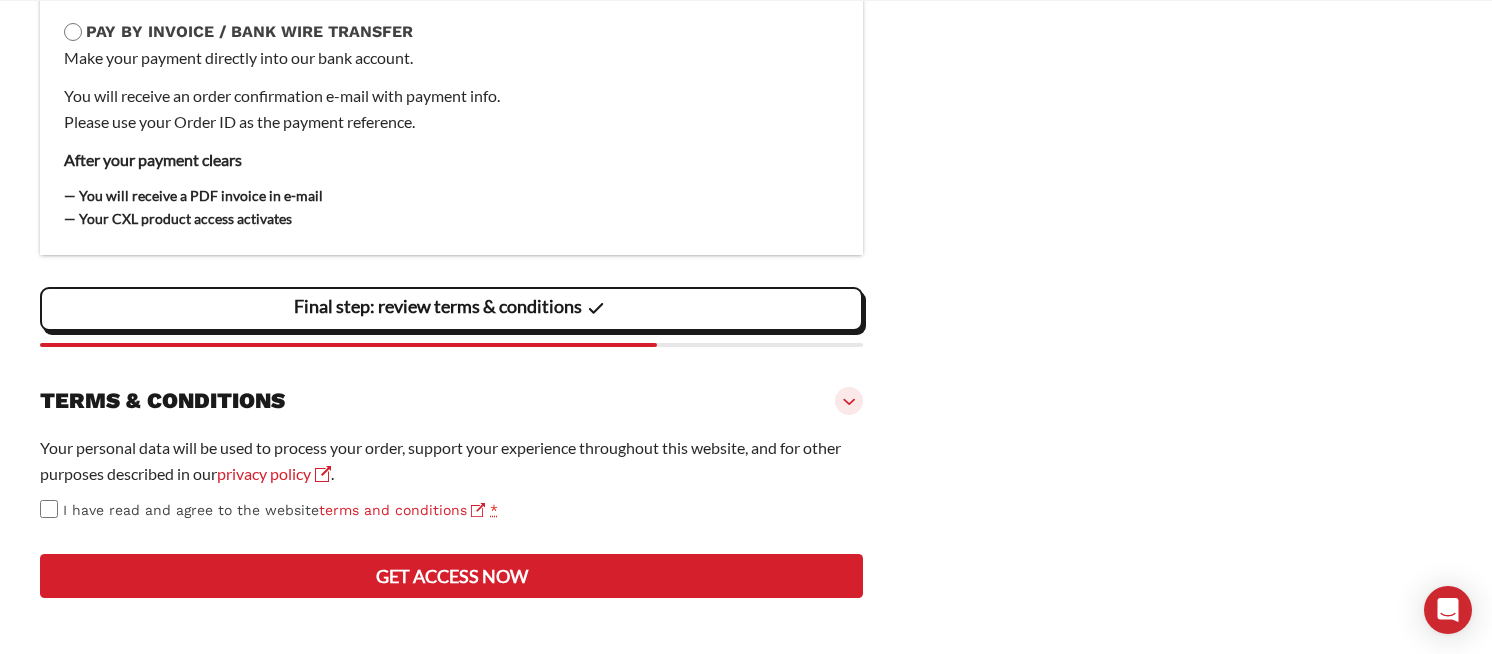 scroll, scrollTop: 1594, scrollLeft: 0, axis: vertical 